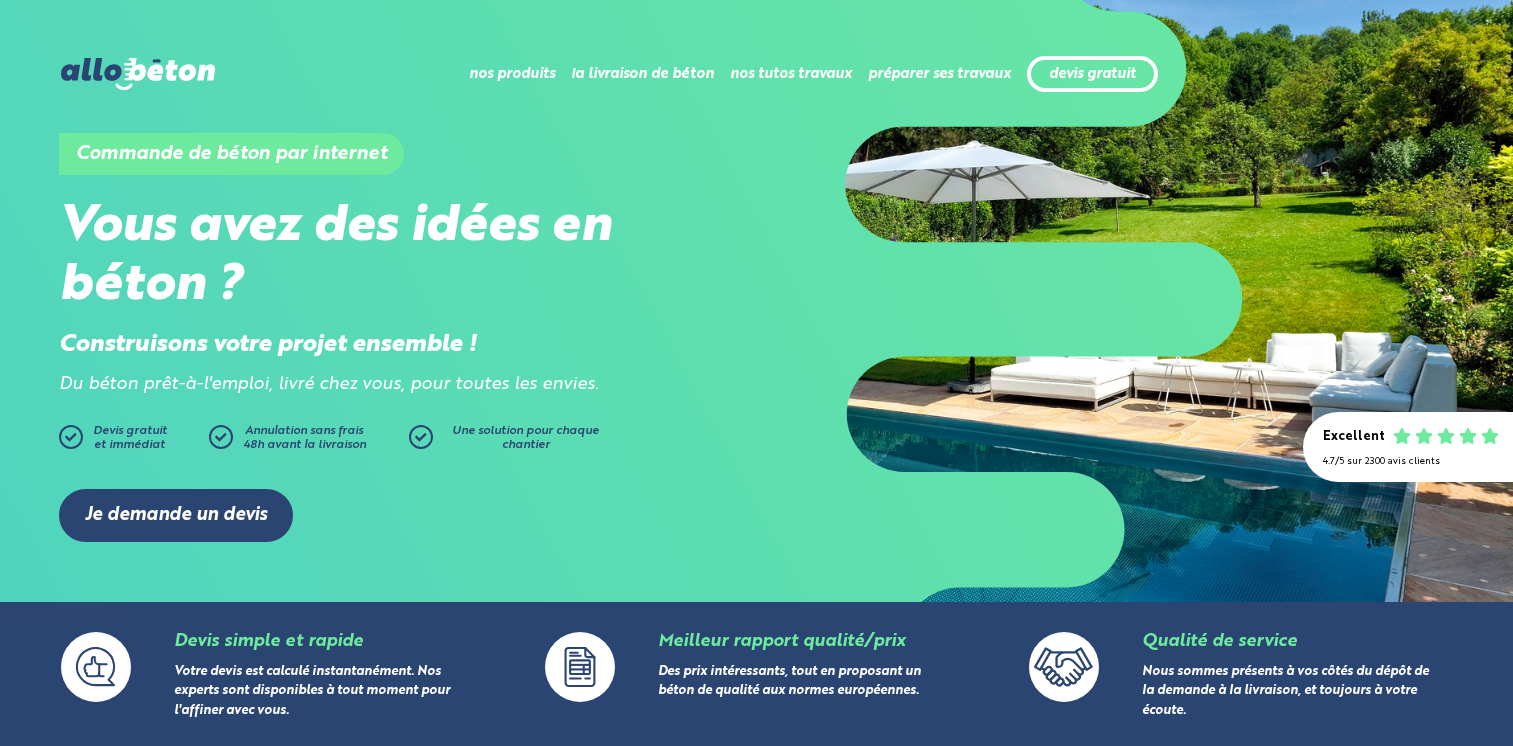 scroll, scrollTop: 0, scrollLeft: 0, axis: both 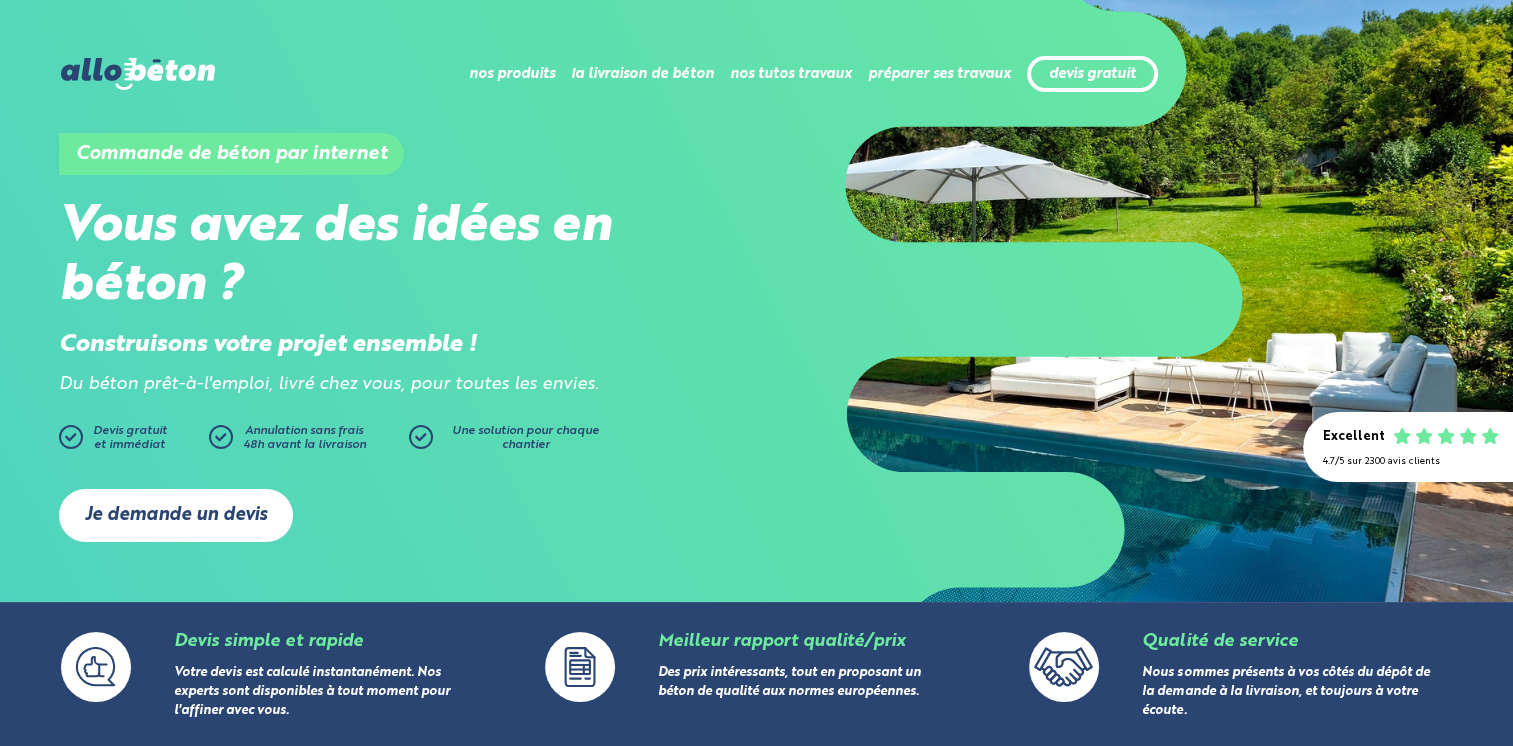 click on "Je demande un devis" at bounding box center [176, 515] 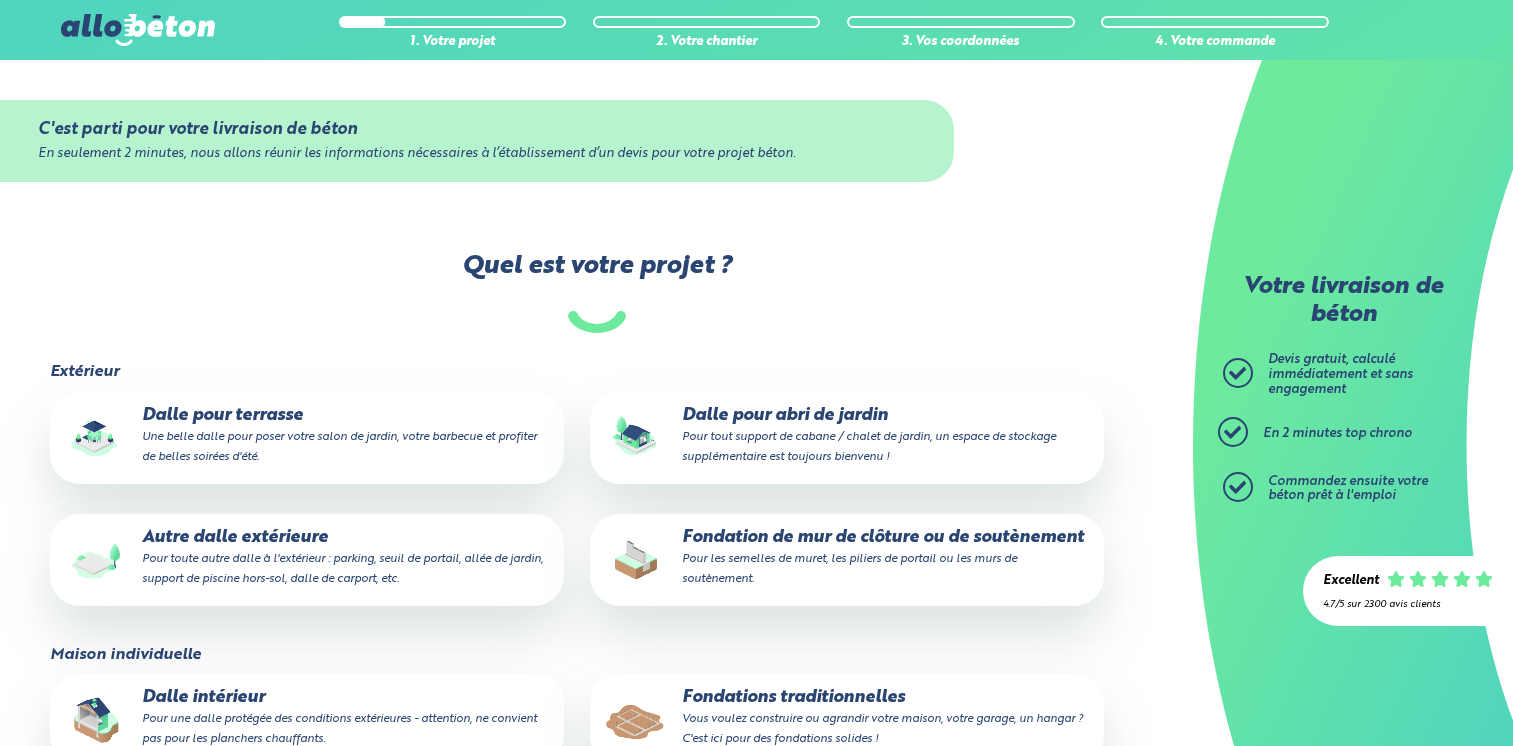 scroll, scrollTop: 0, scrollLeft: 0, axis: both 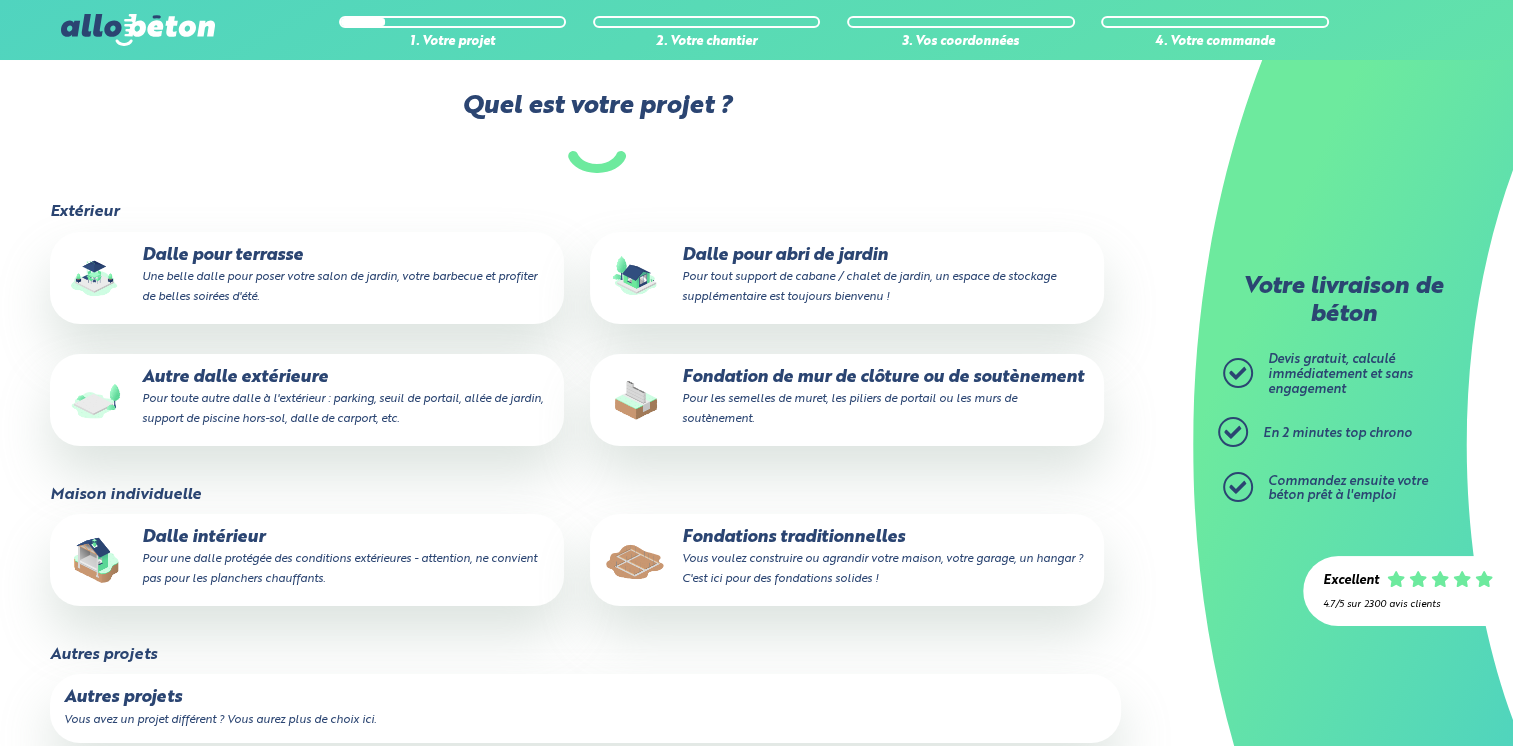 click on "Pour une dalle protégée des conditions extérieures - attention, ne convient pas pour les planchers chauffants." at bounding box center [339, 569] 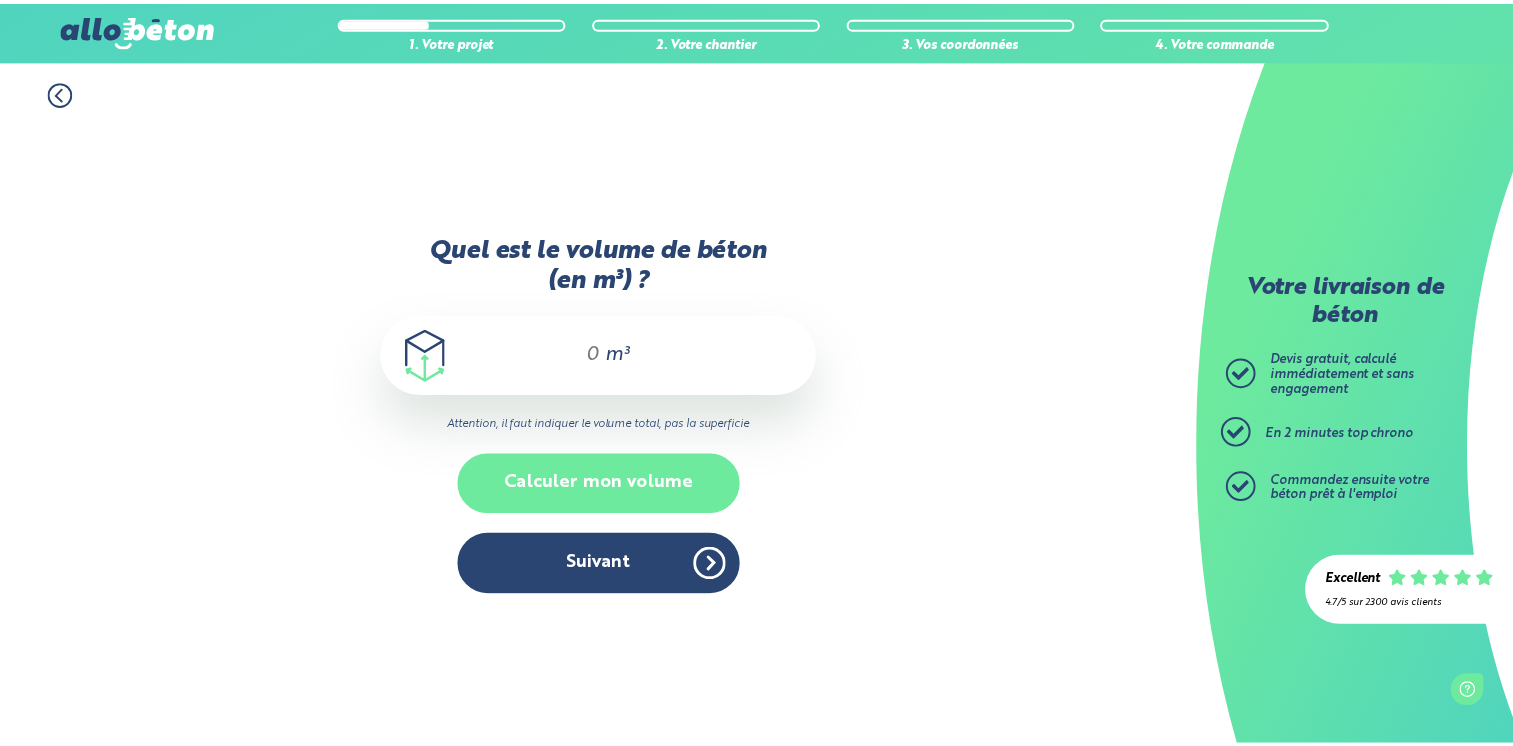 scroll, scrollTop: 0, scrollLeft: 0, axis: both 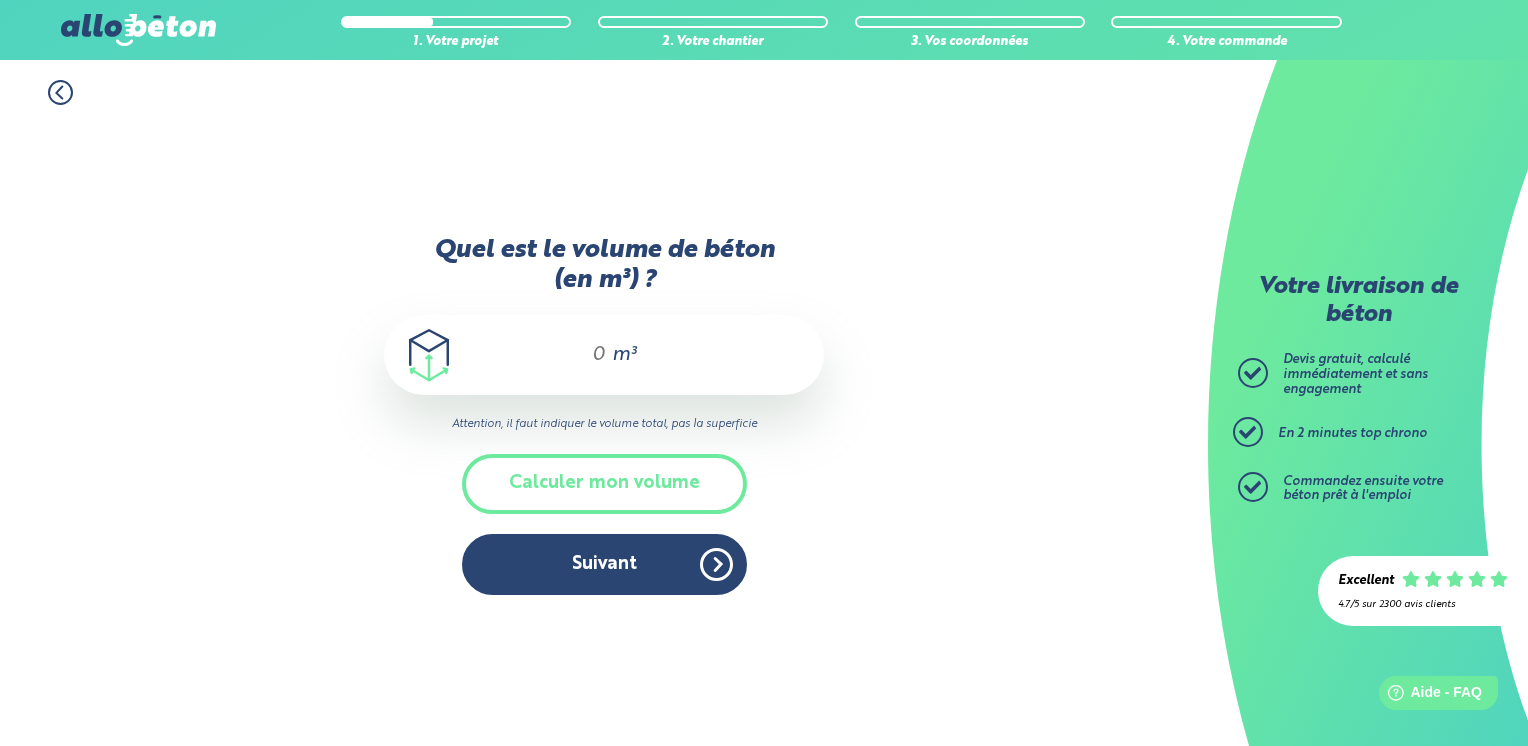 click on "m³" at bounding box center [604, 355] 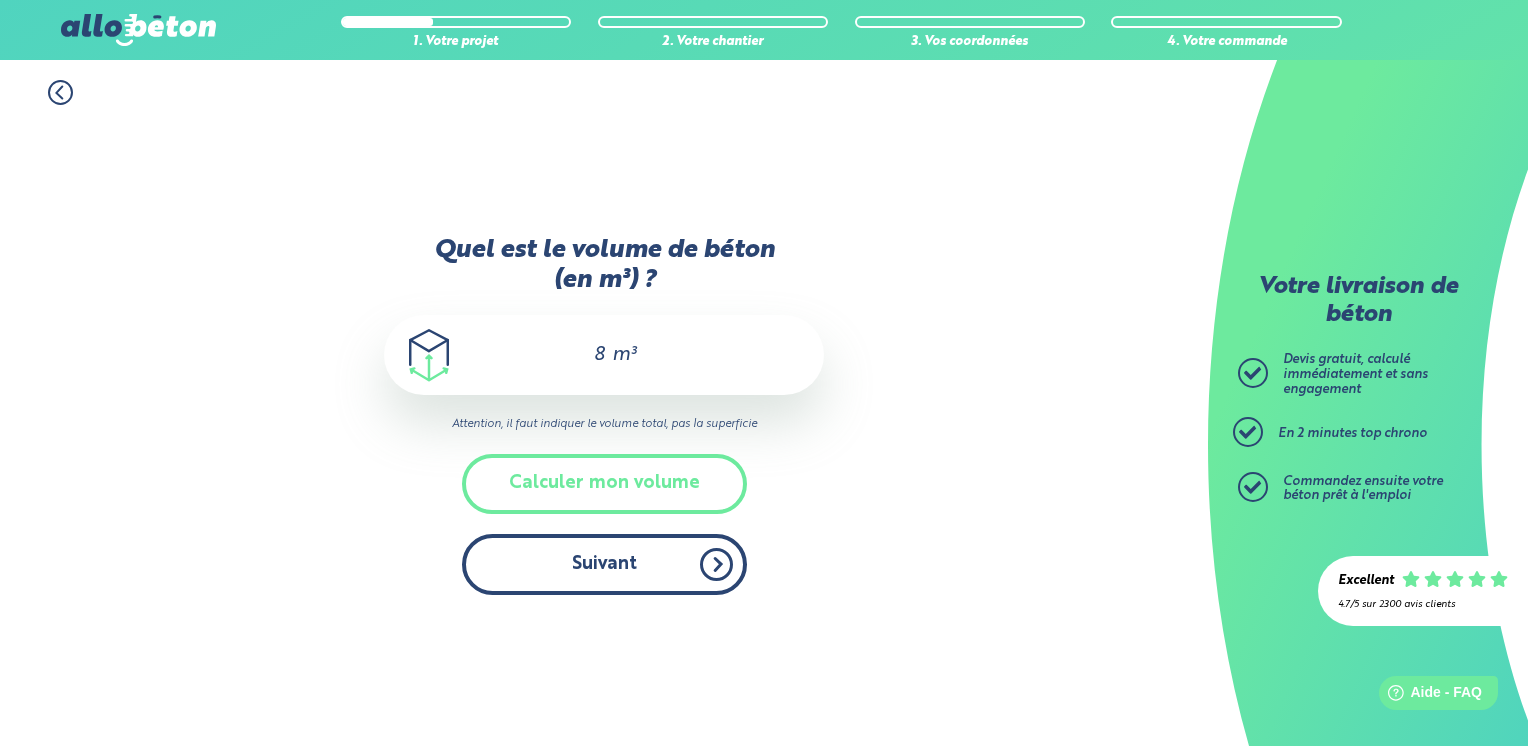 type on "8" 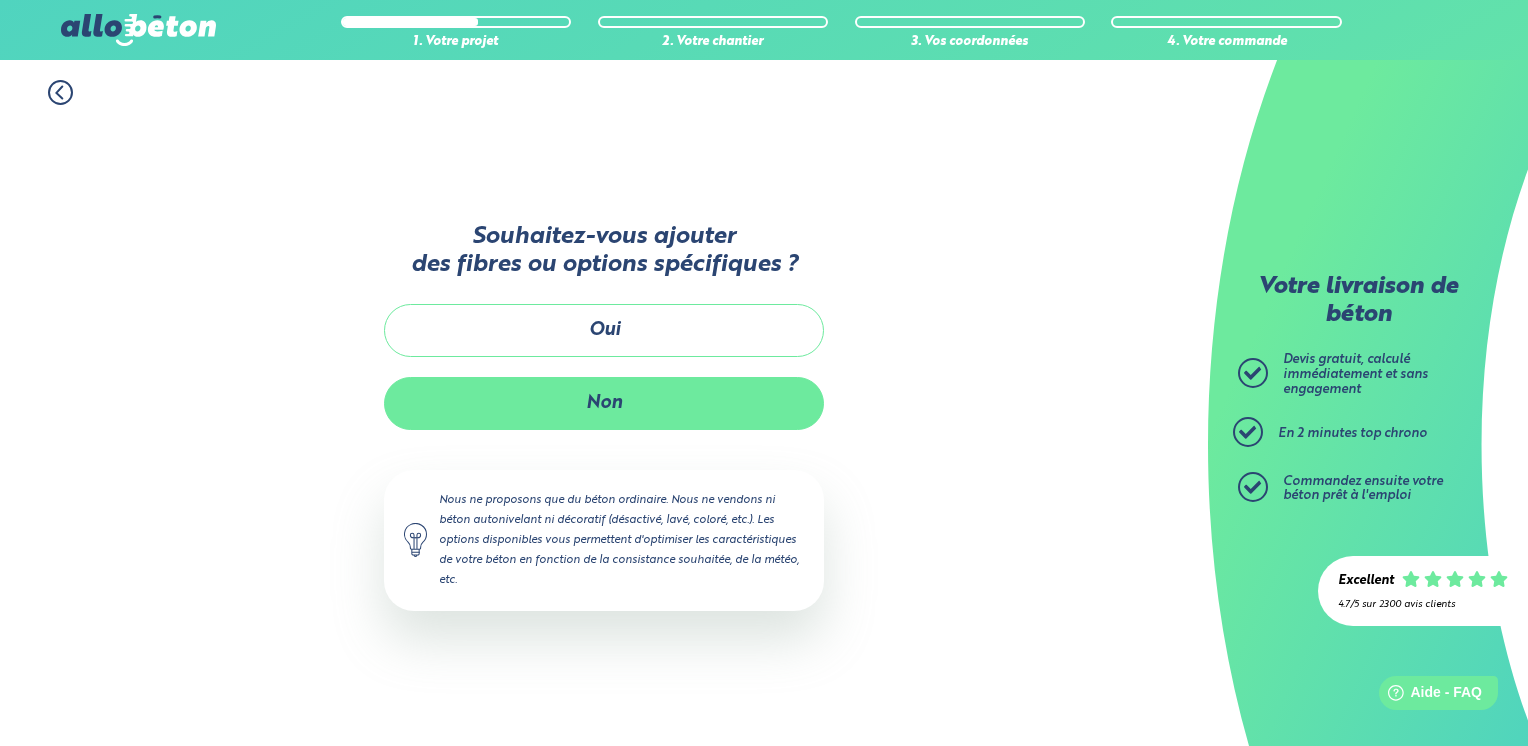 click on "Non" at bounding box center [604, 403] 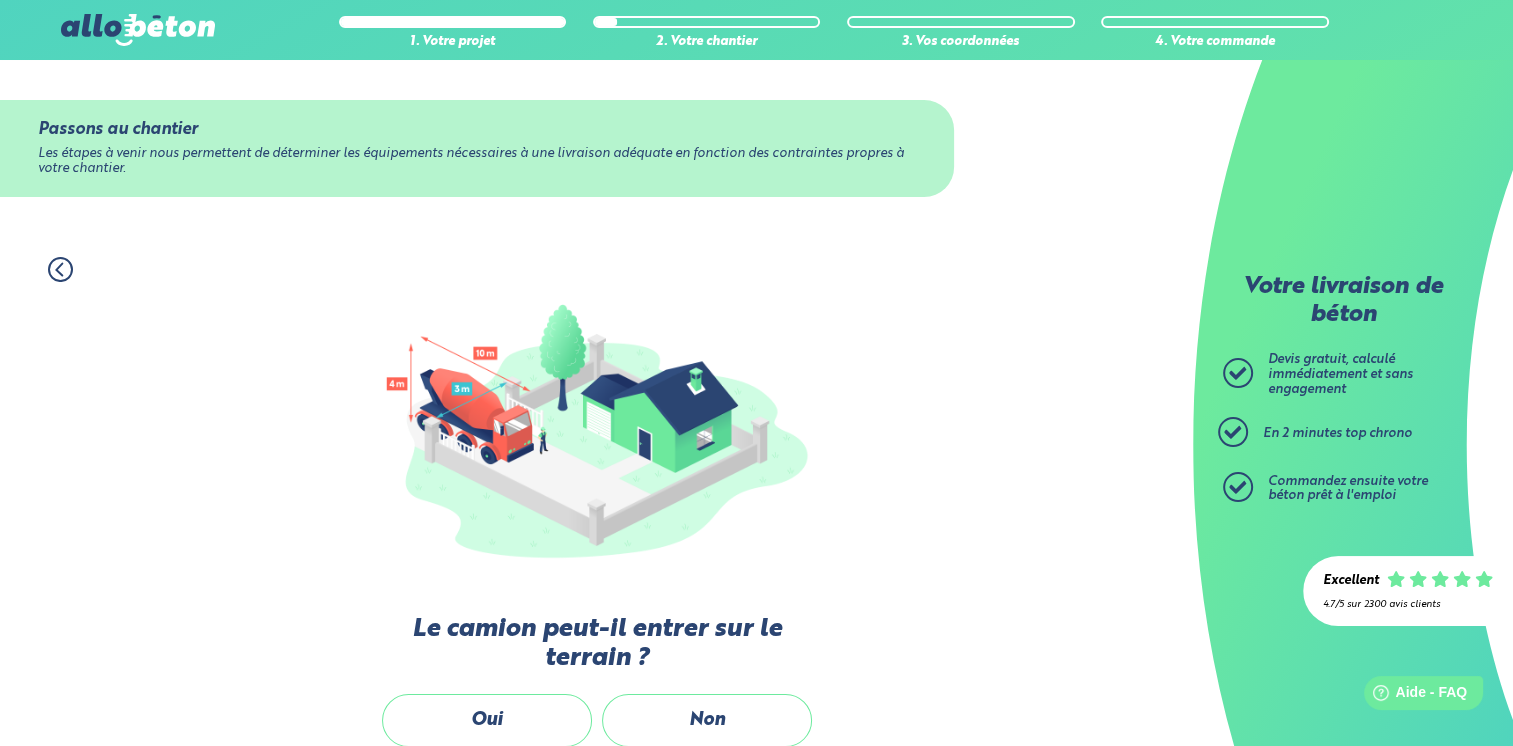 click 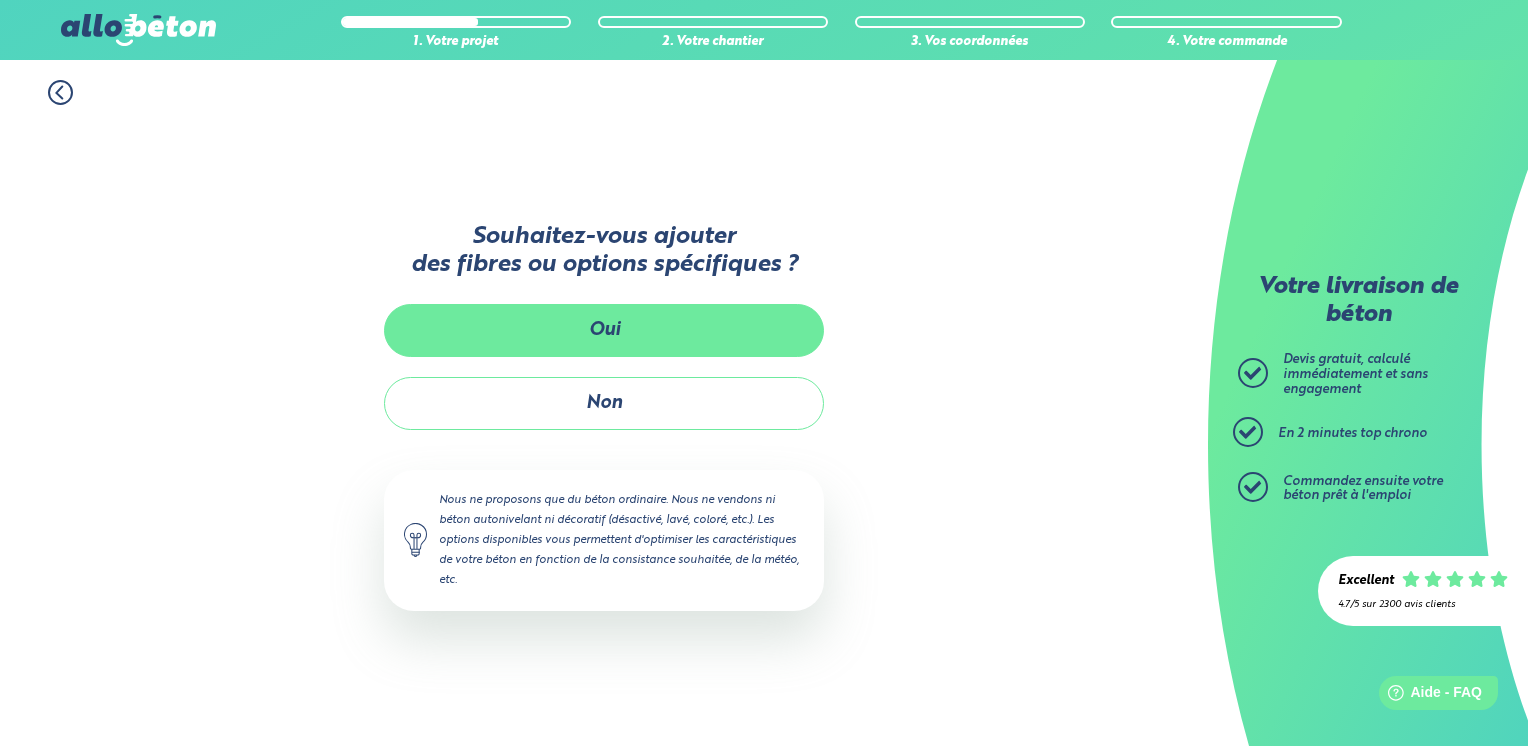 click on "Oui" at bounding box center (604, 330) 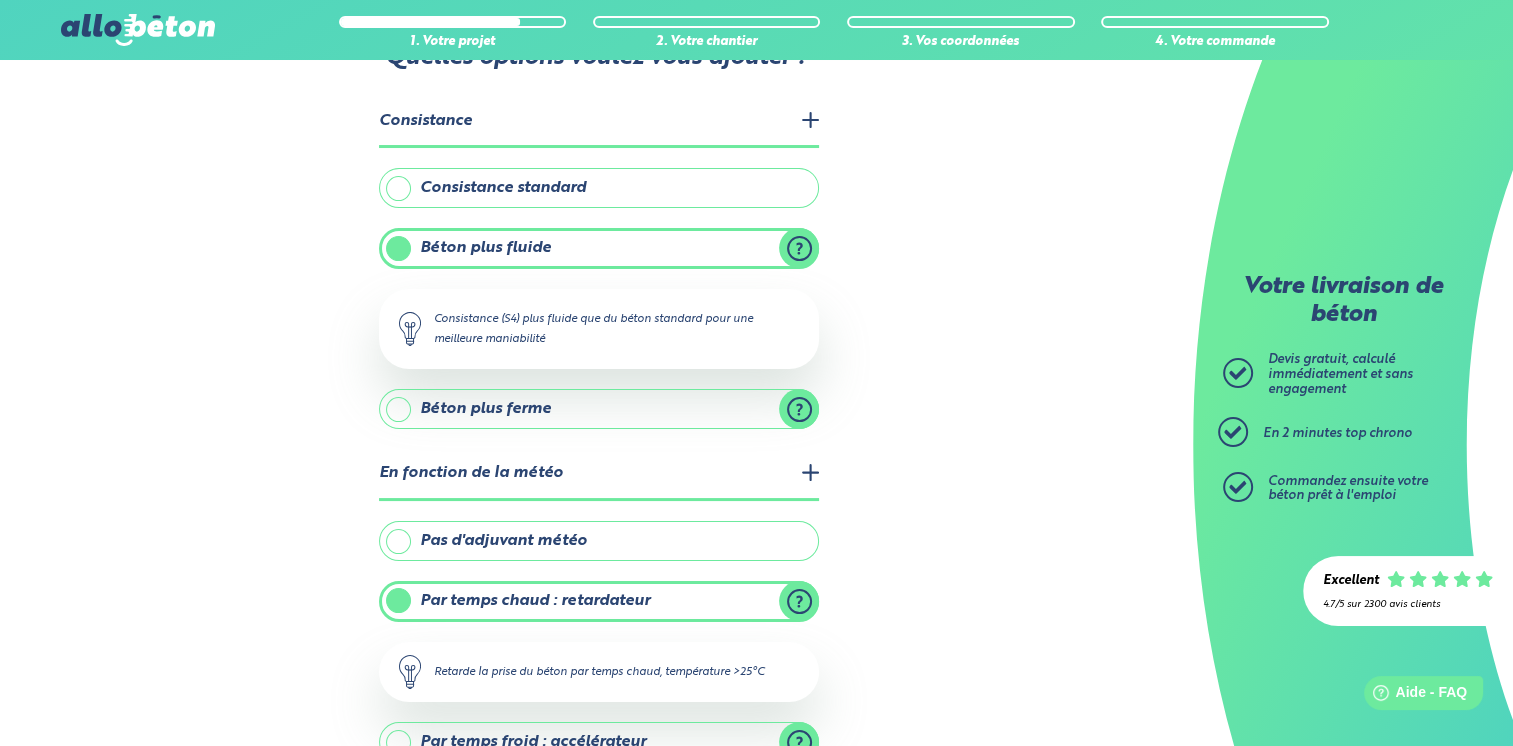 scroll, scrollTop: 95, scrollLeft: 0, axis: vertical 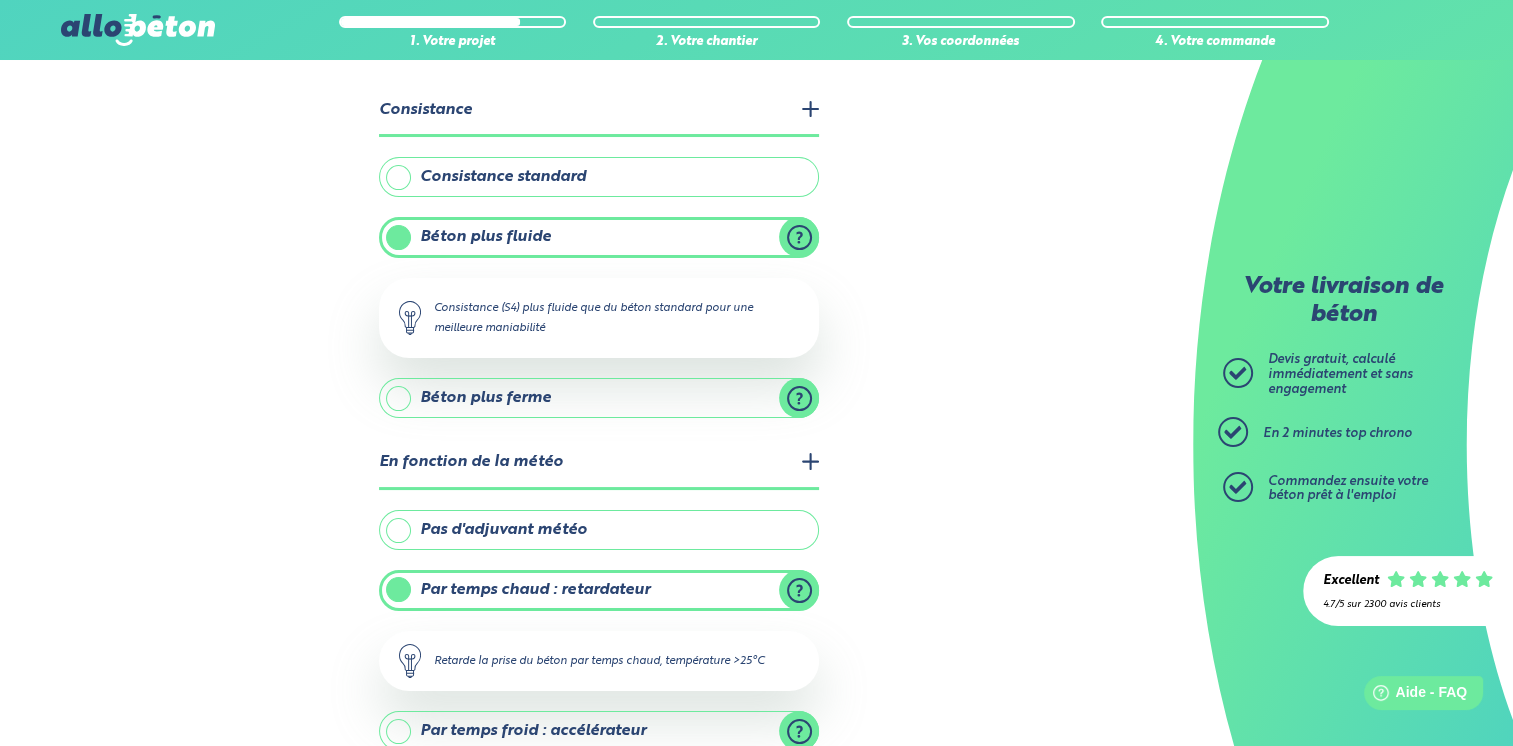 click on "Consistance standard" at bounding box center (599, 177) 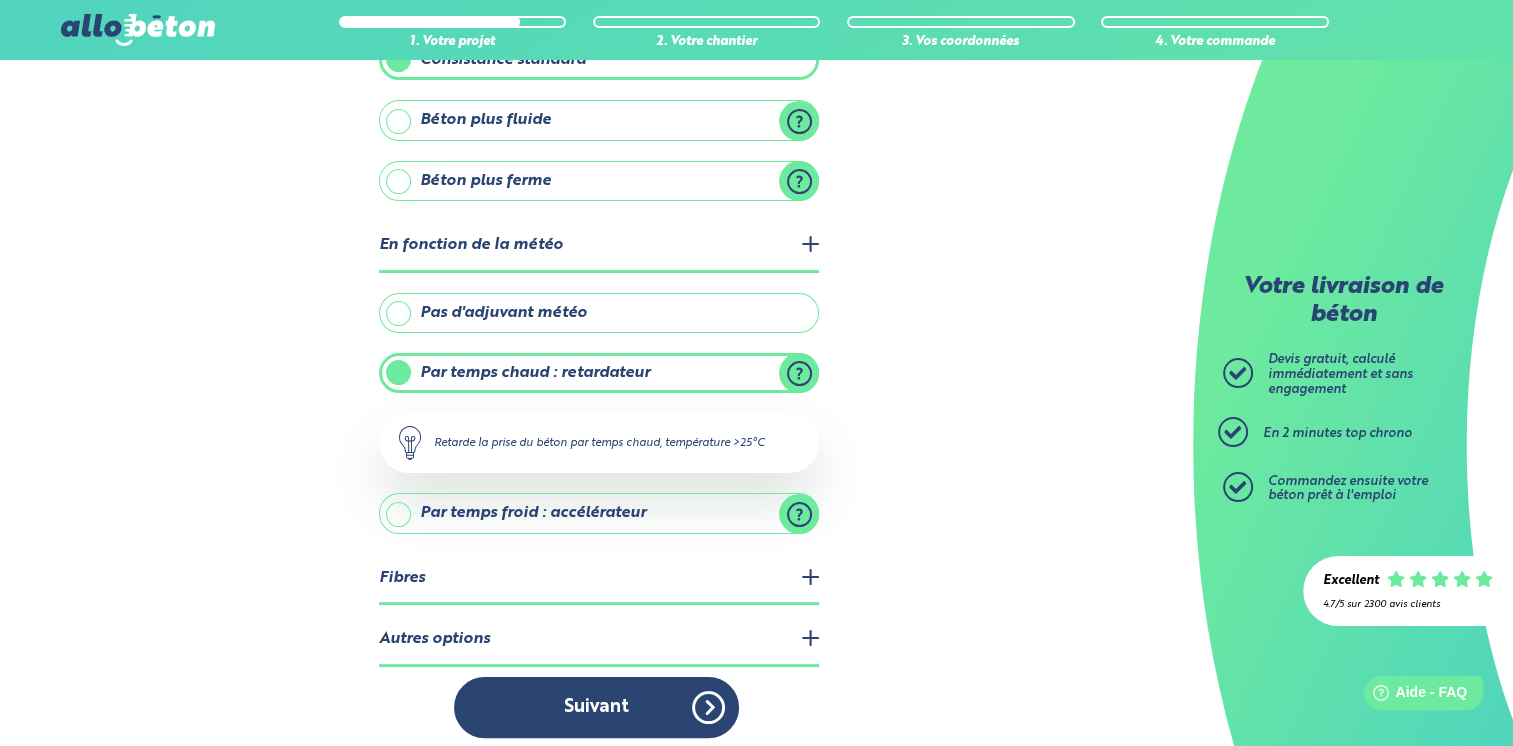 scroll, scrollTop: 214, scrollLeft: 0, axis: vertical 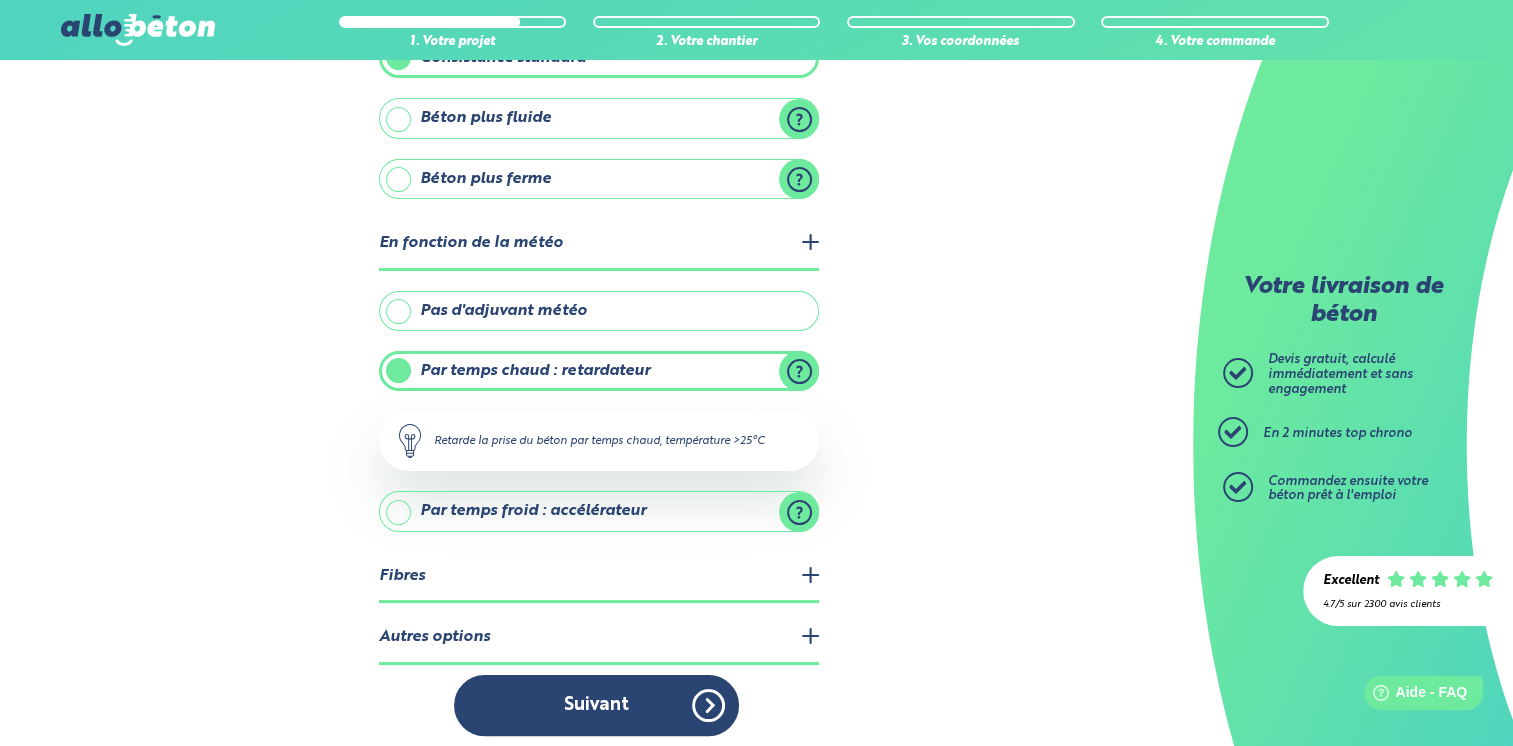 click on "Pas d'adjuvant météo" at bounding box center (599, 311) 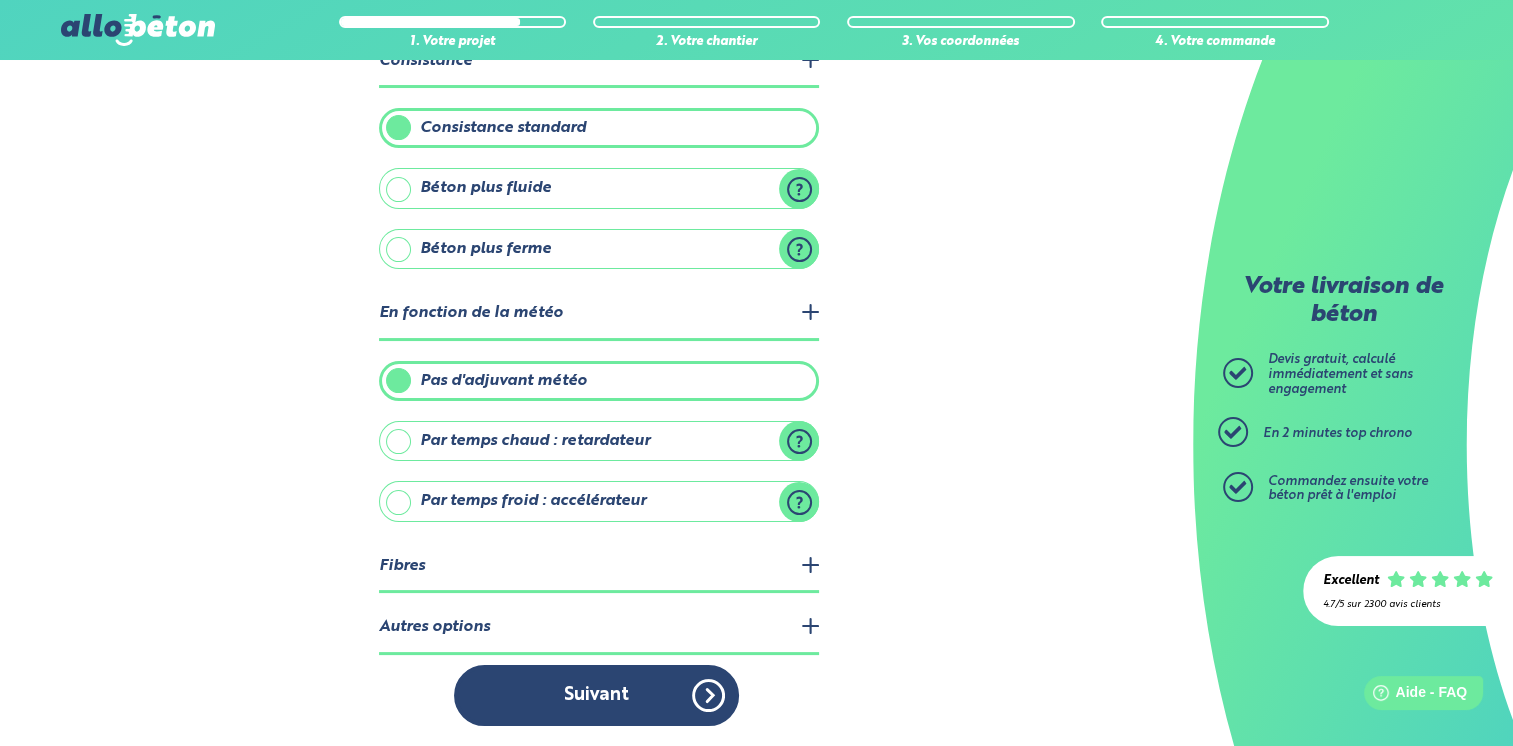 scroll, scrollTop: 136, scrollLeft: 0, axis: vertical 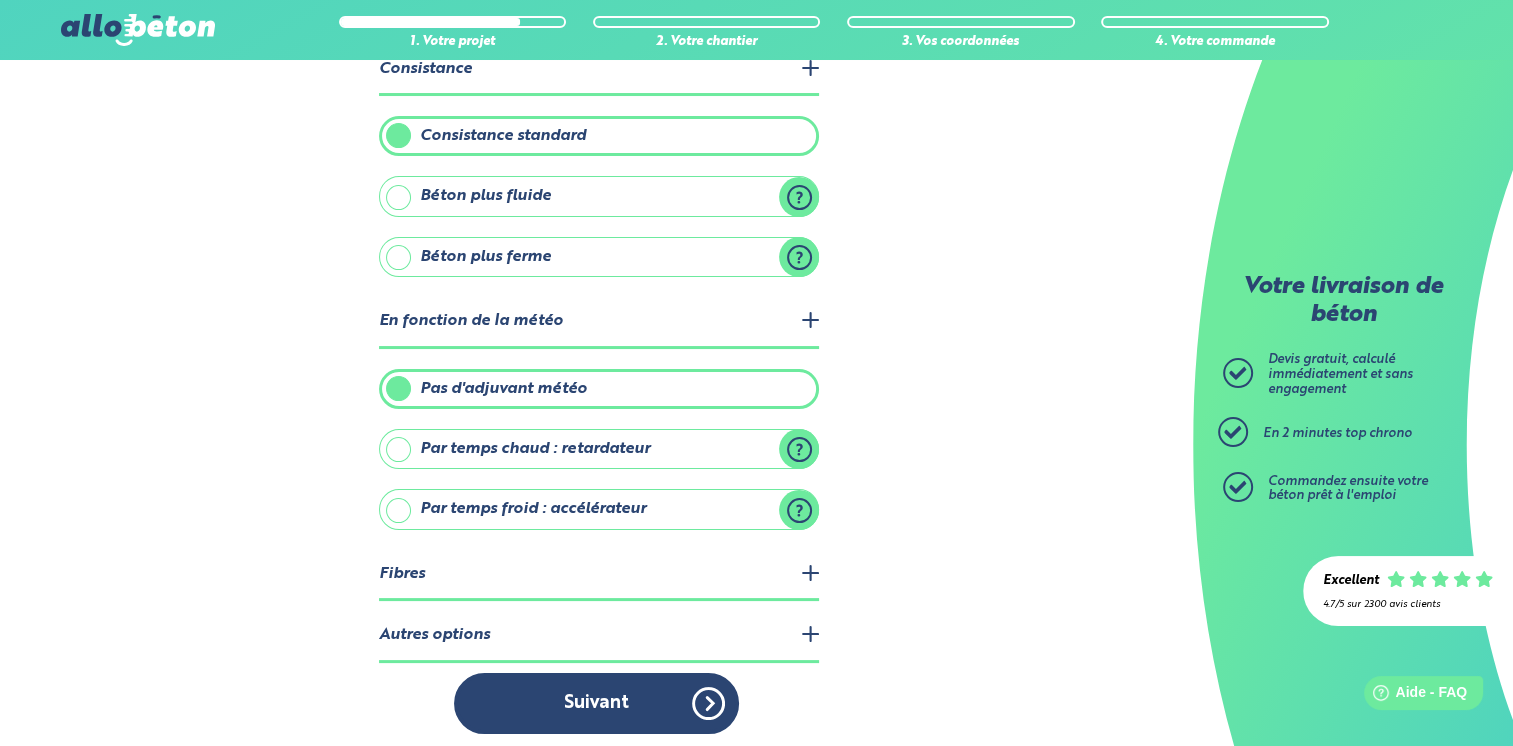 click on "1. Votre projet
2. Votre chantier
3. Vos coordonnées
4. Votre commande
Quelles options voulez vous ajouter ?
Consistance
Consistance standard
Béton plus fluide
Béton plus ferme" at bounding box center (596, 339) 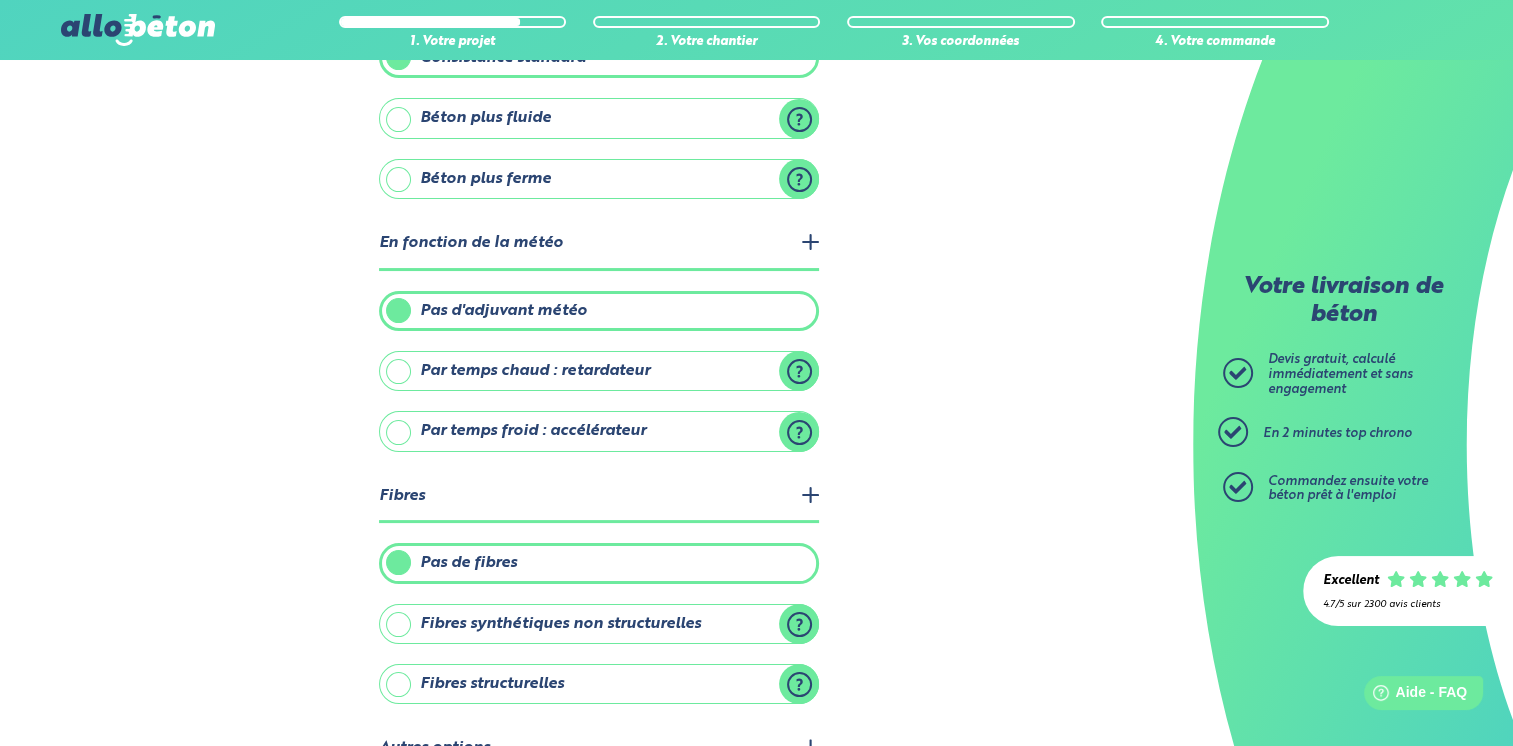 scroll, scrollTop: 326, scrollLeft: 0, axis: vertical 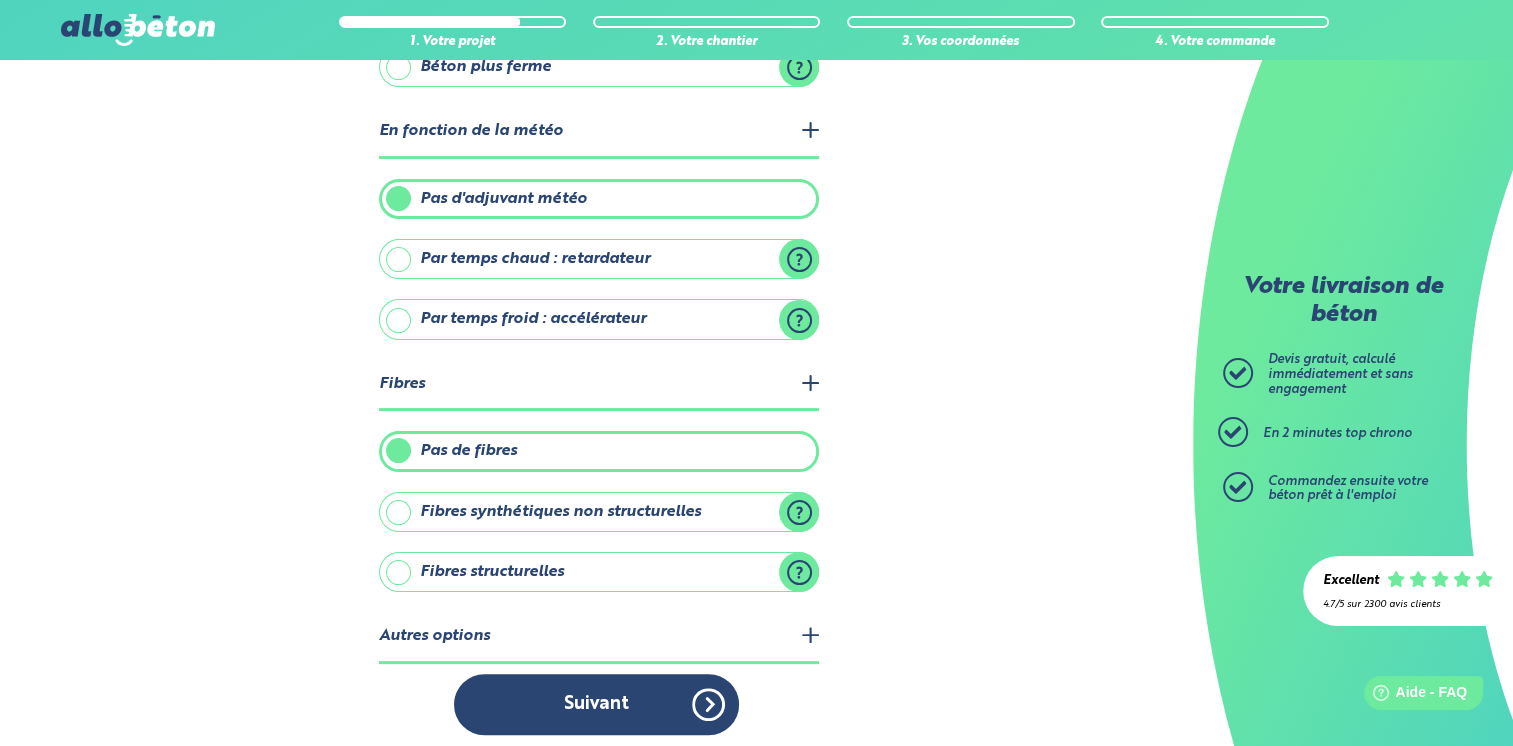 click on "Fibres structurelles" at bounding box center (599, 572) 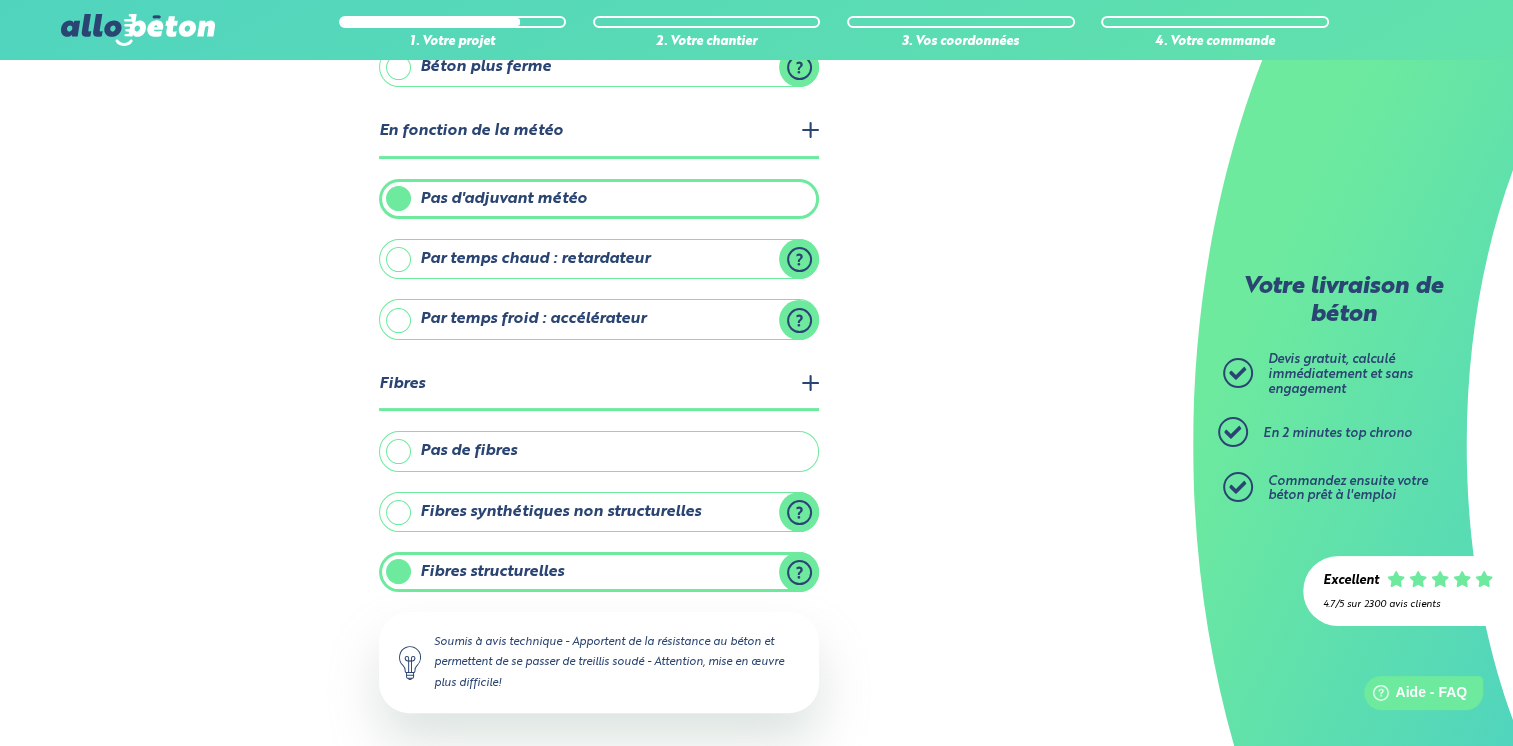 scroll, scrollTop: 446, scrollLeft: 0, axis: vertical 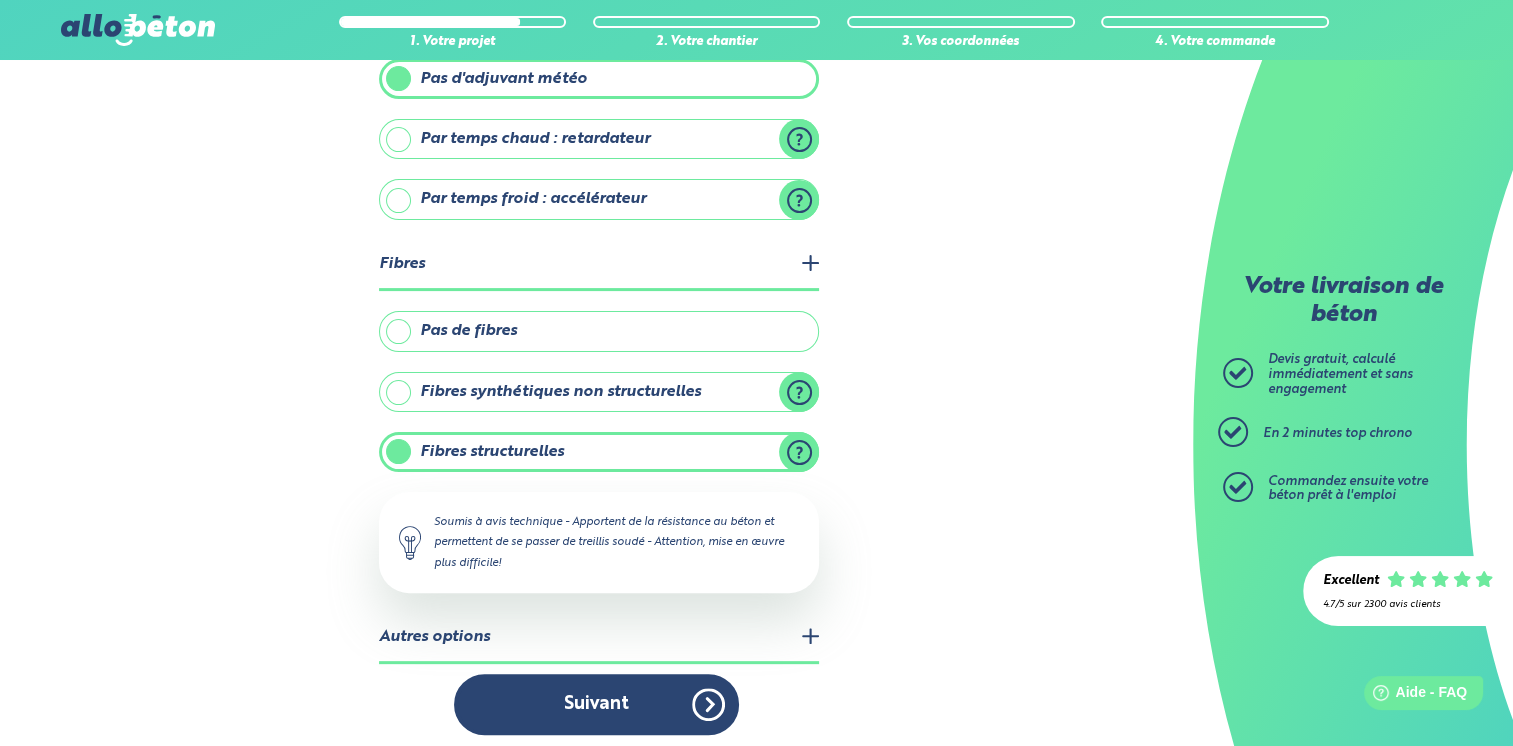 click on "Autres options" at bounding box center [599, 638] 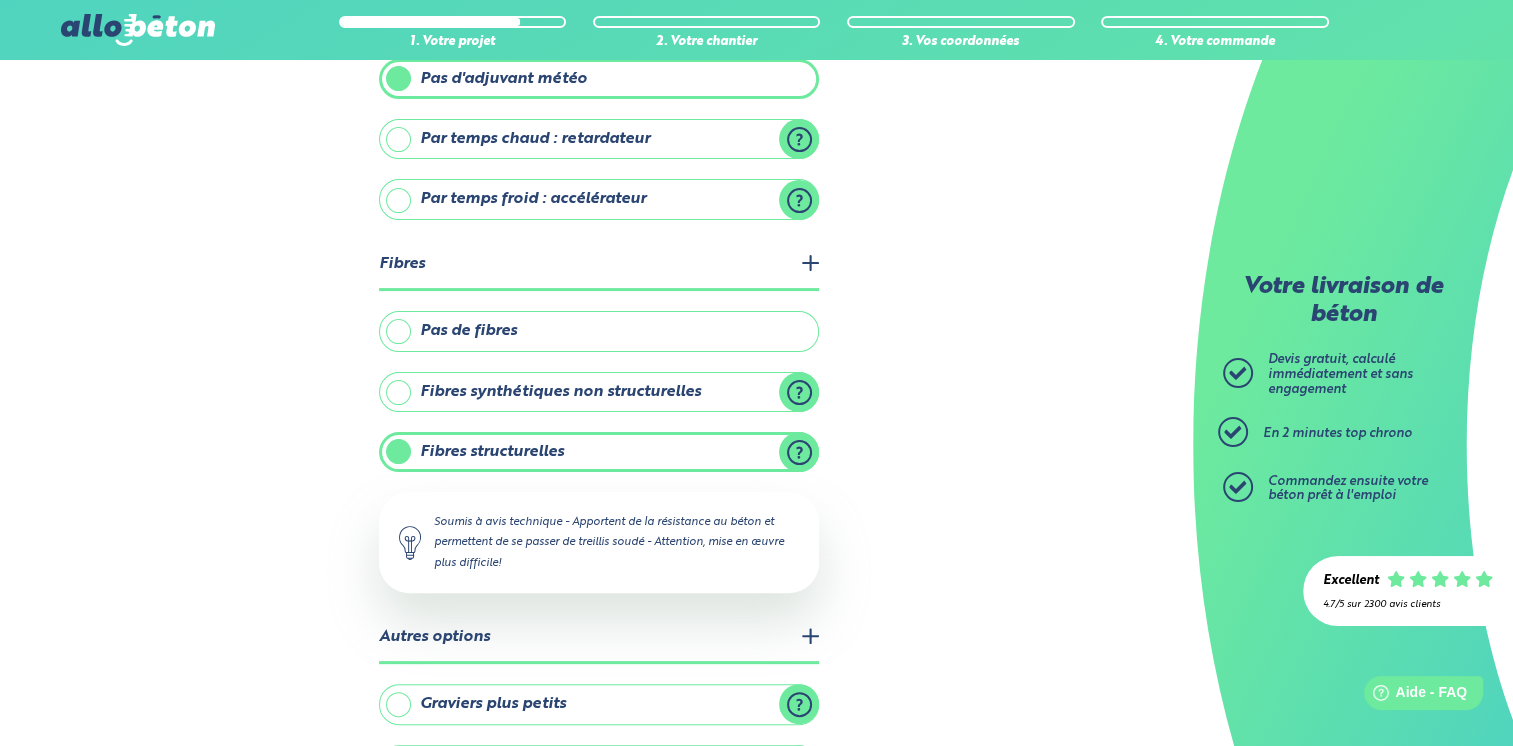 scroll, scrollTop: 576, scrollLeft: 0, axis: vertical 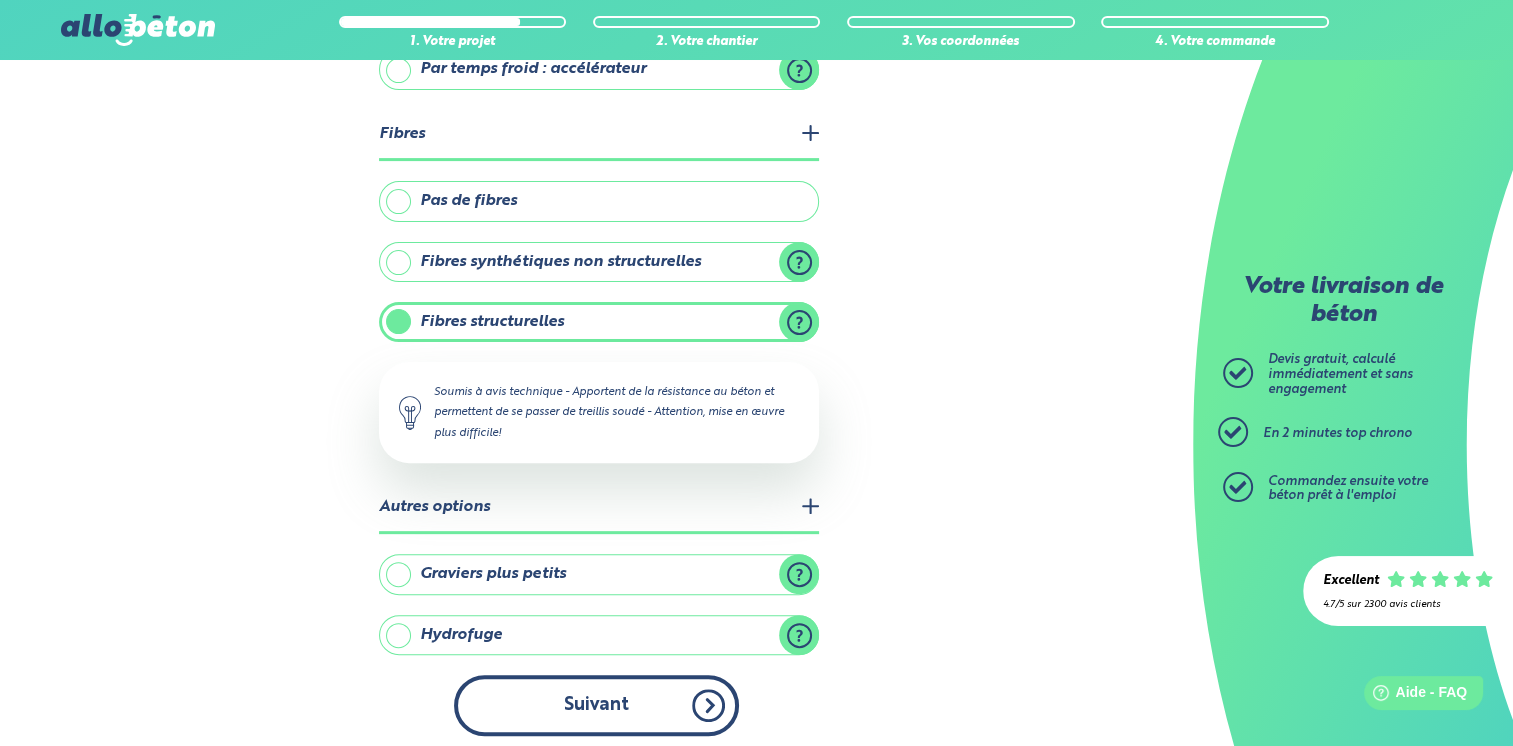 click on "Suivant" at bounding box center (596, 705) 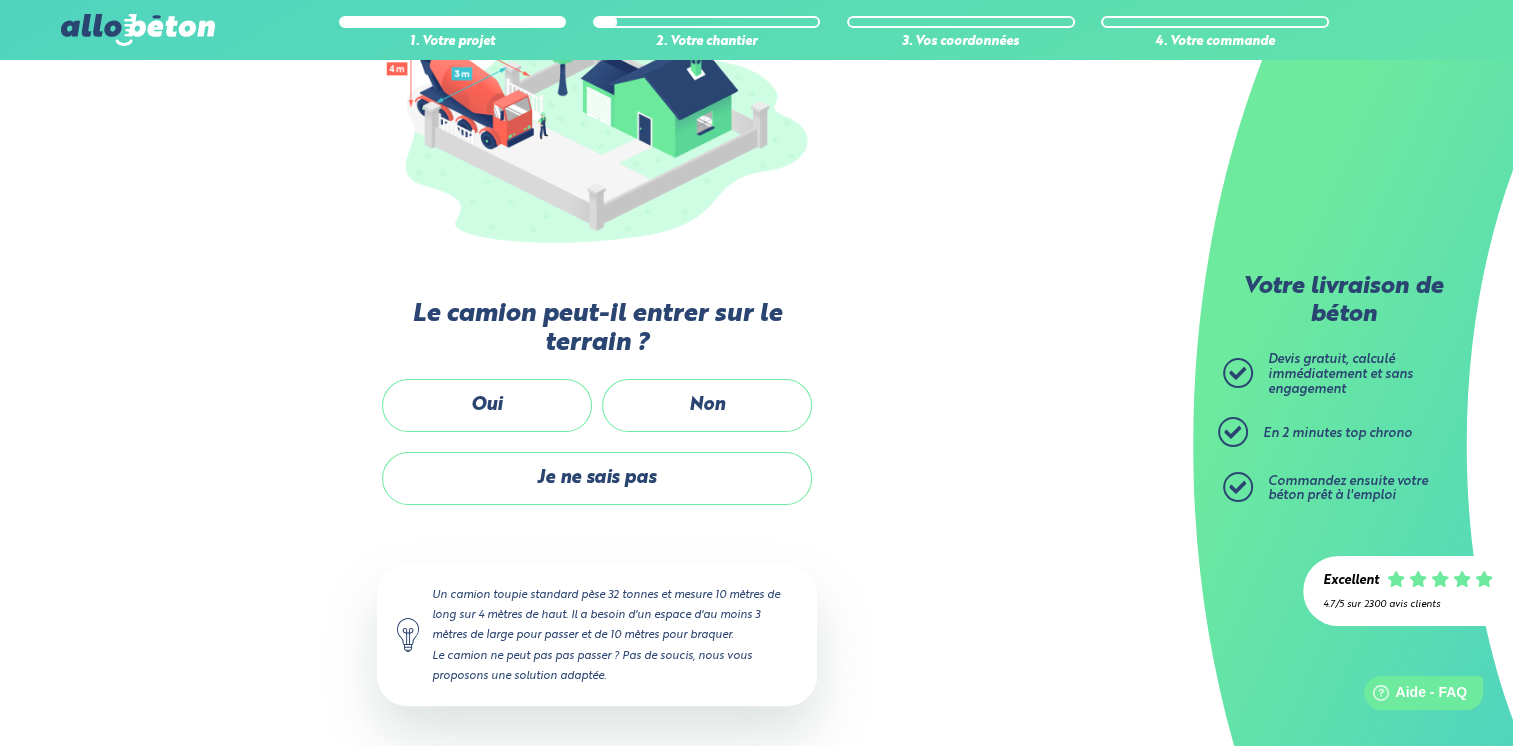 scroll, scrollTop: 311, scrollLeft: 0, axis: vertical 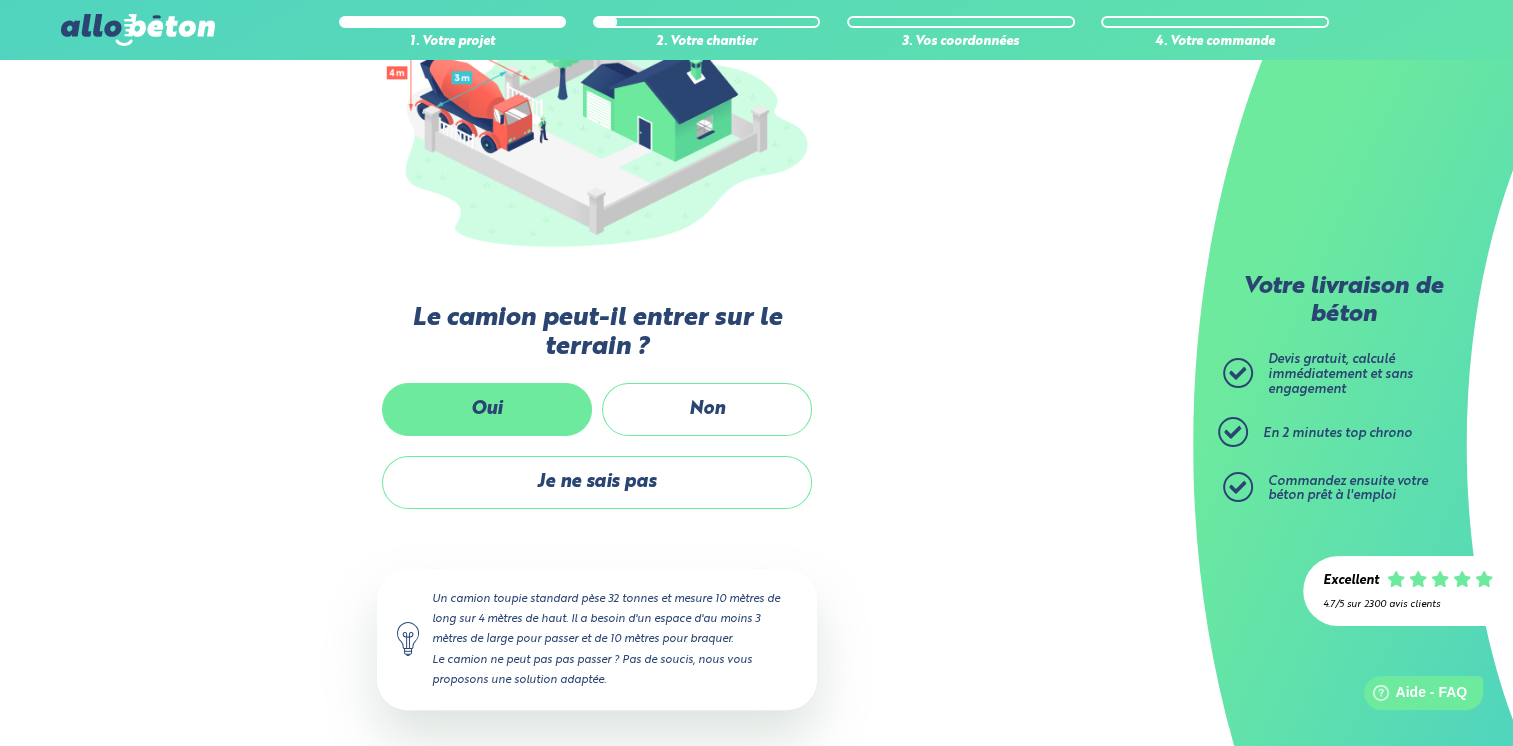 click on "Oui" at bounding box center (487, 409) 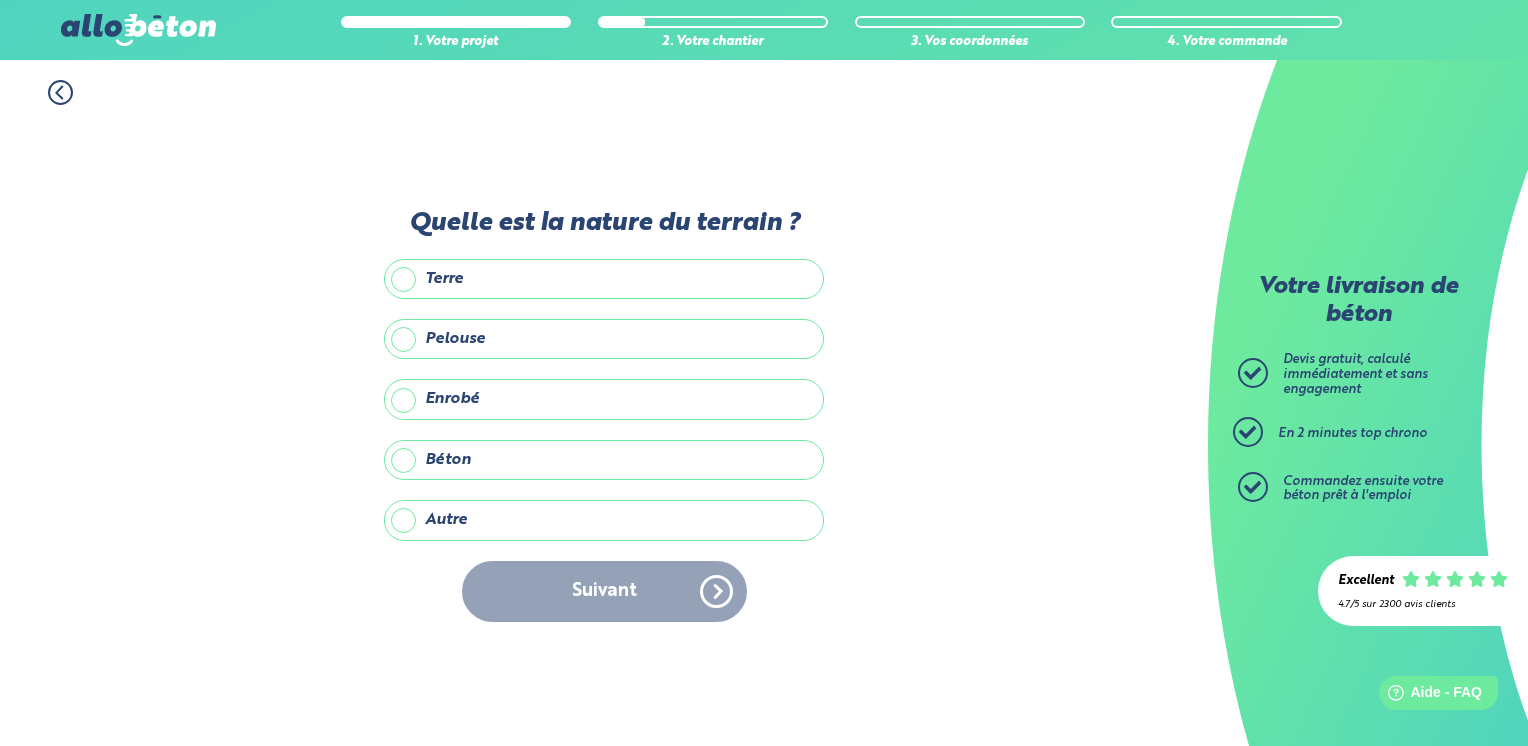 click on "Pelouse" at bounding box center [604, 339] 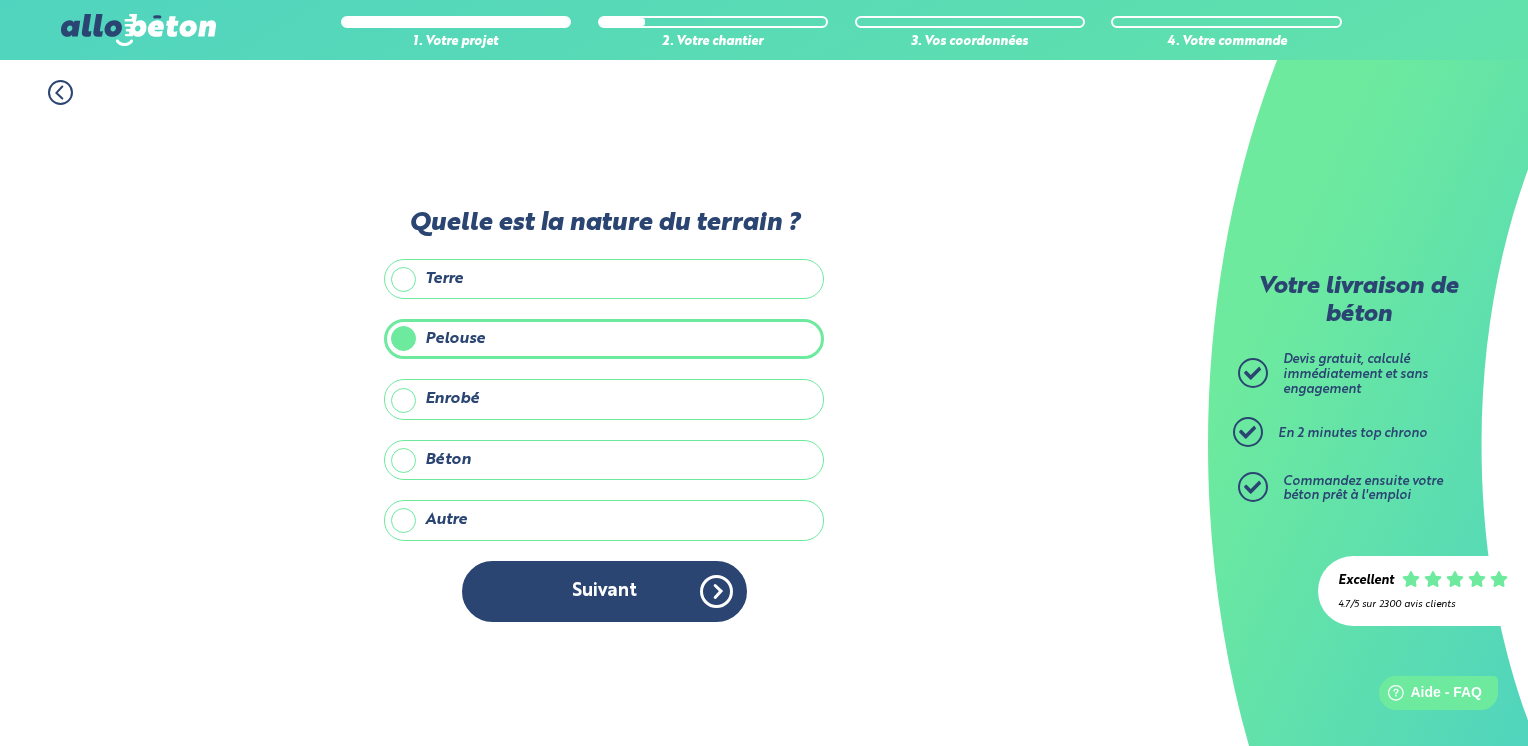 click on "Terre" at bounding box center (604, 279) 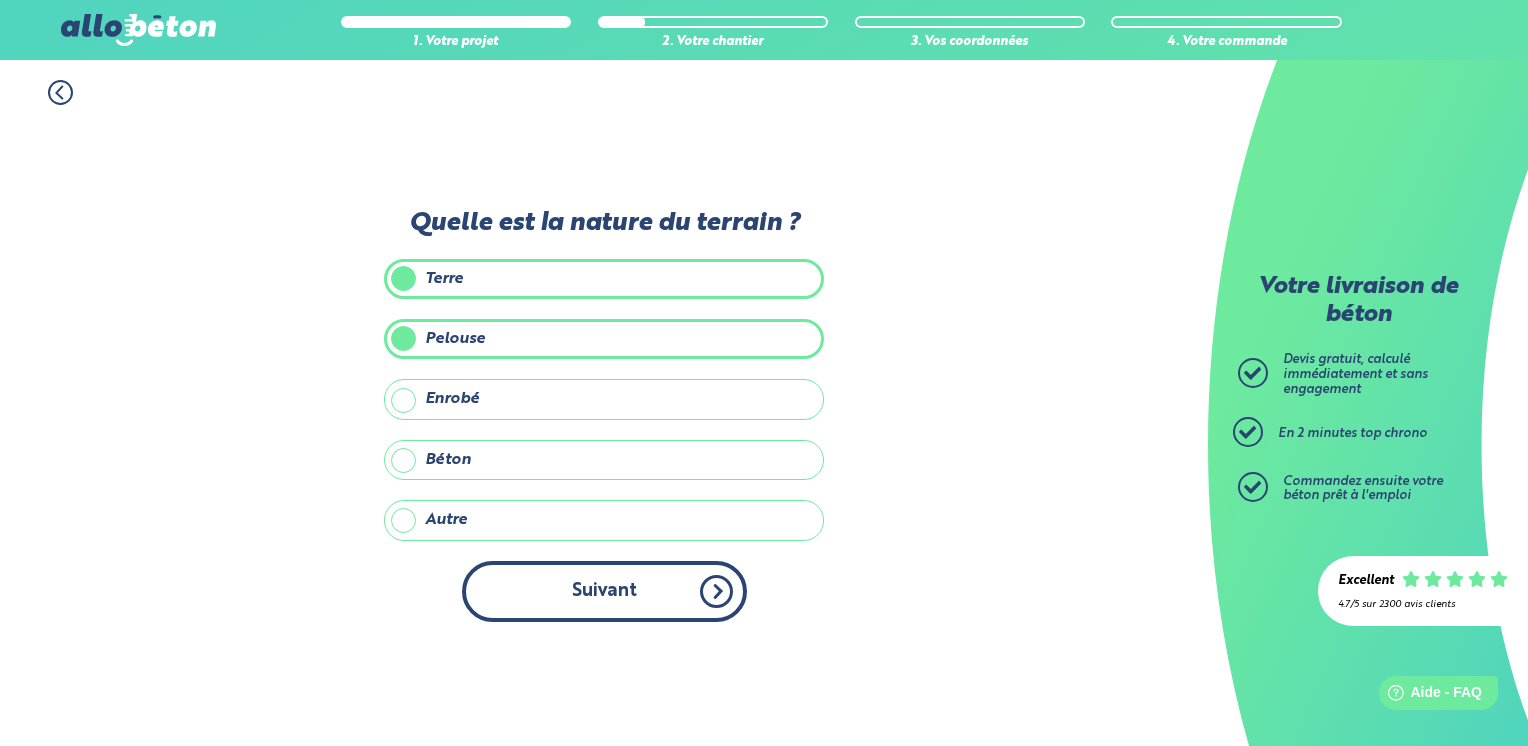click on "Suivant" at bounding box center (604, 591) 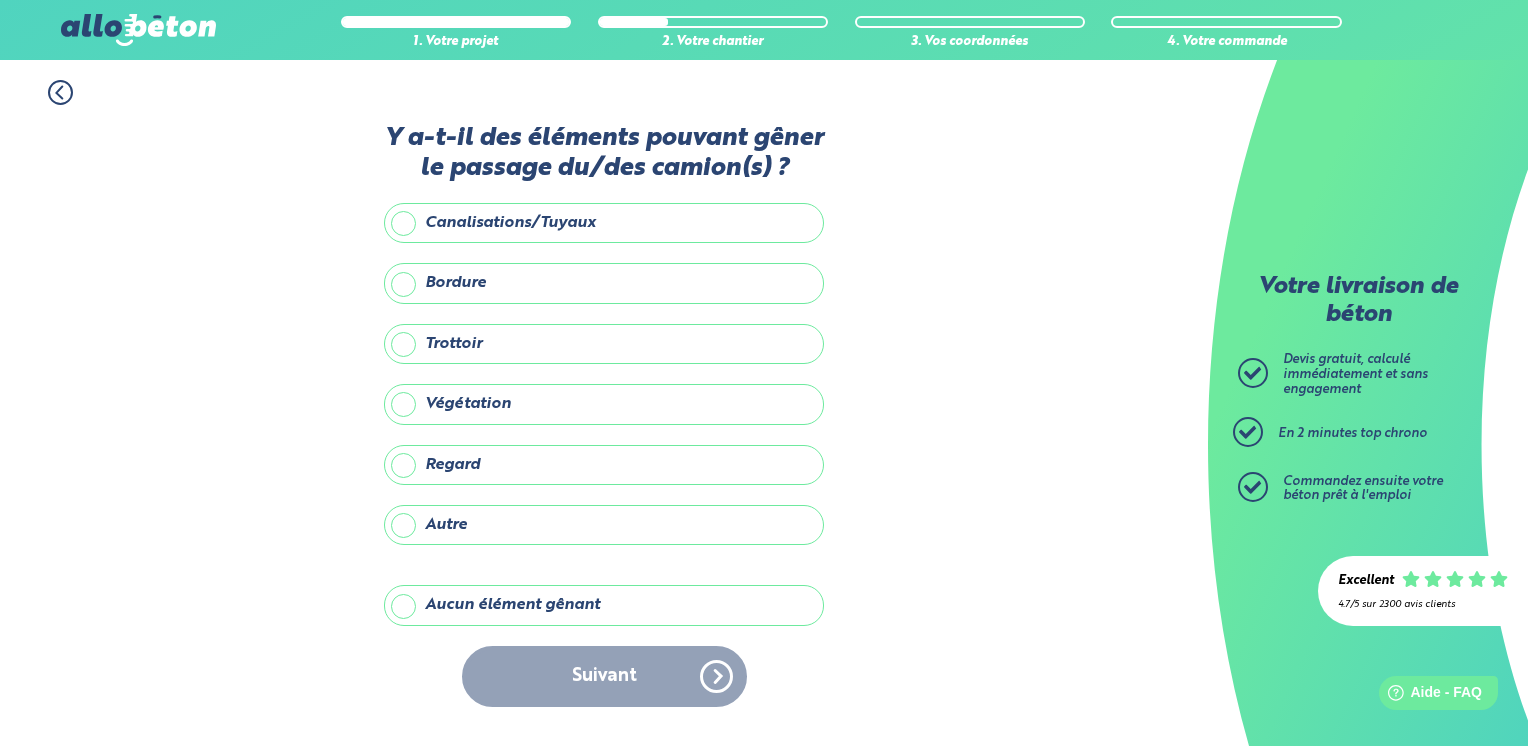 click on "Aucun élément gênant" at bounding box center (604, 605) 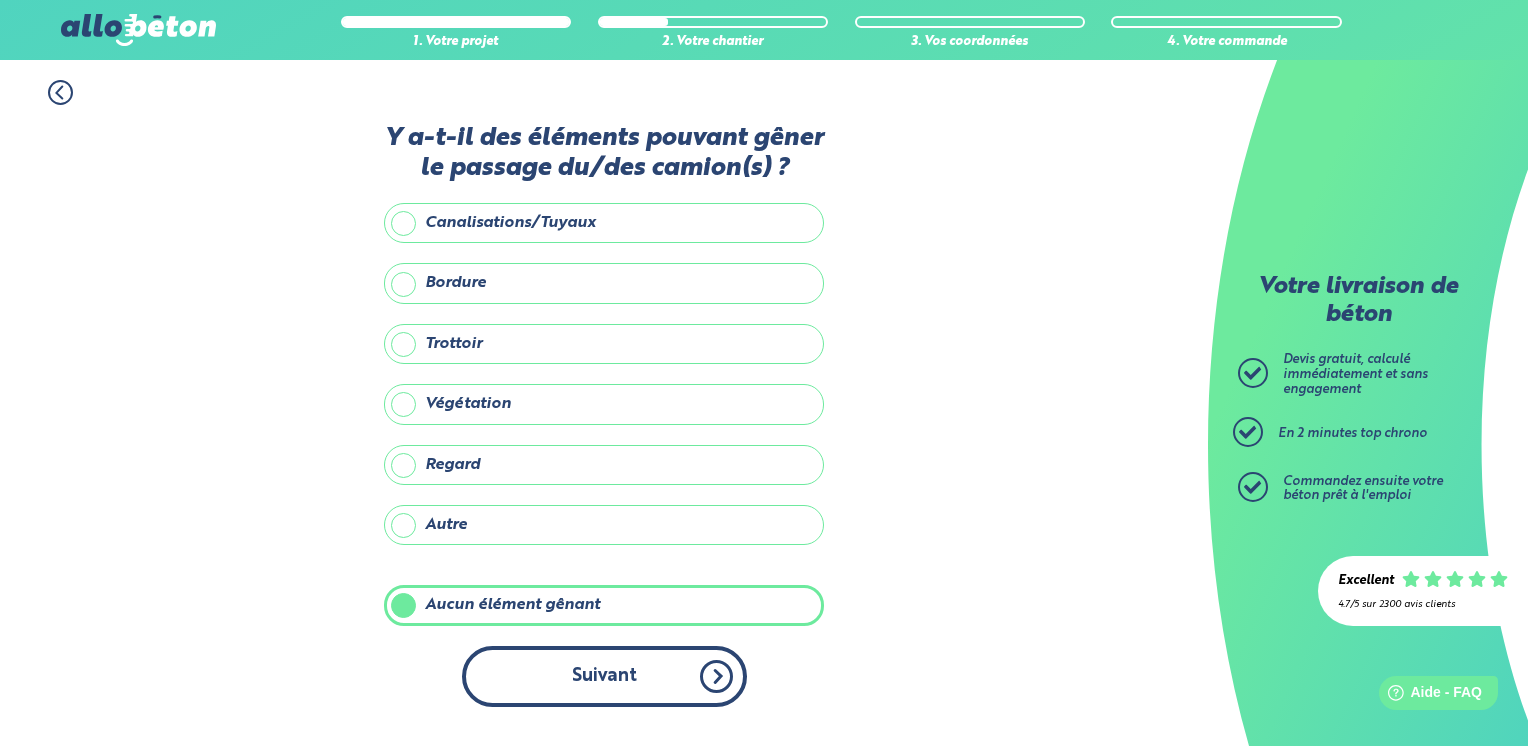 click on "Suivant" at bounding box center [604, 676] 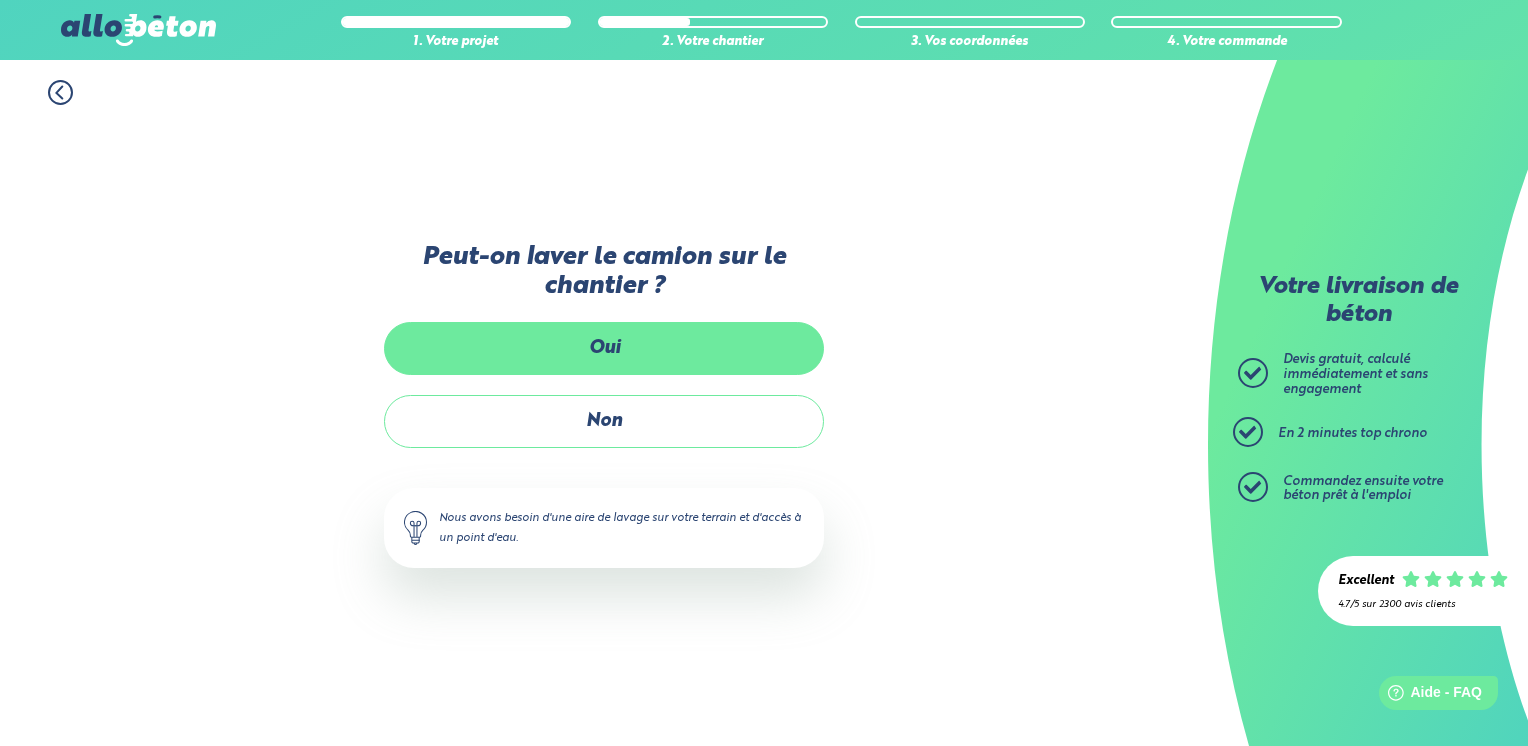 click on "Oui" at bounding box center (604, 348) 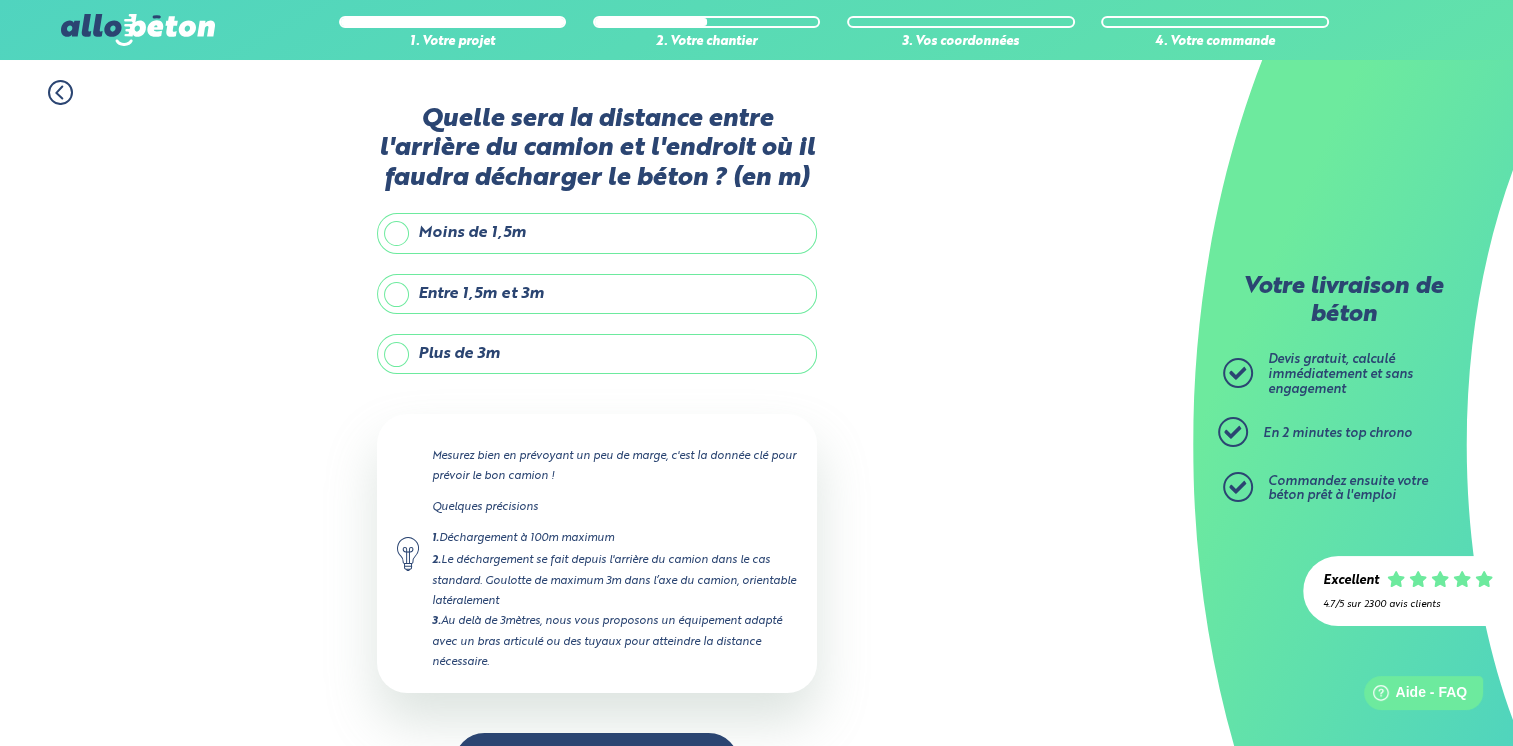 click on "Moins de 1,5m" at bounding box center (597, 233) 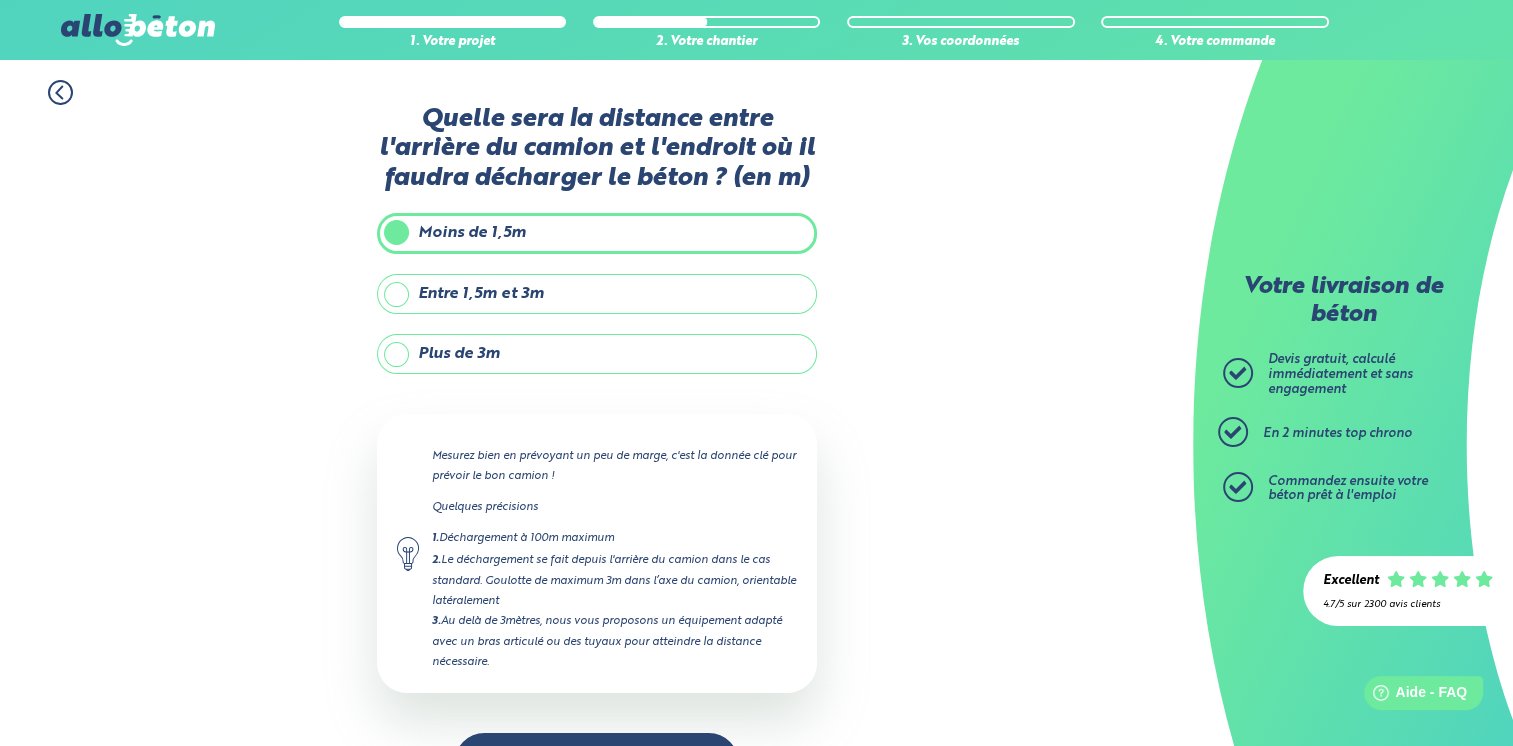 scroll, scrollTop: 62, scrollLeft: 0, axis: vertical 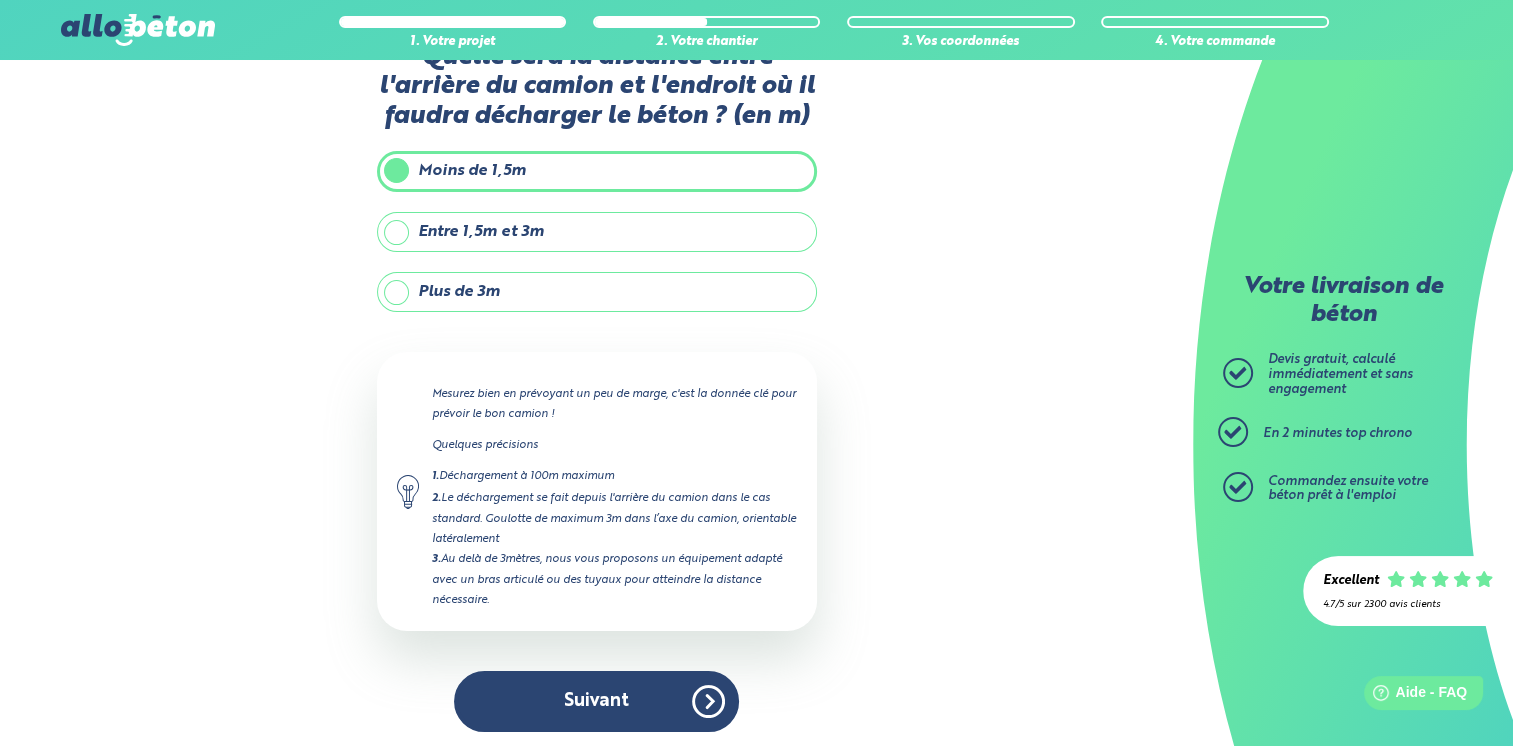 click on "Entre 1,5m et 3m" at bounding box center (597, 232) 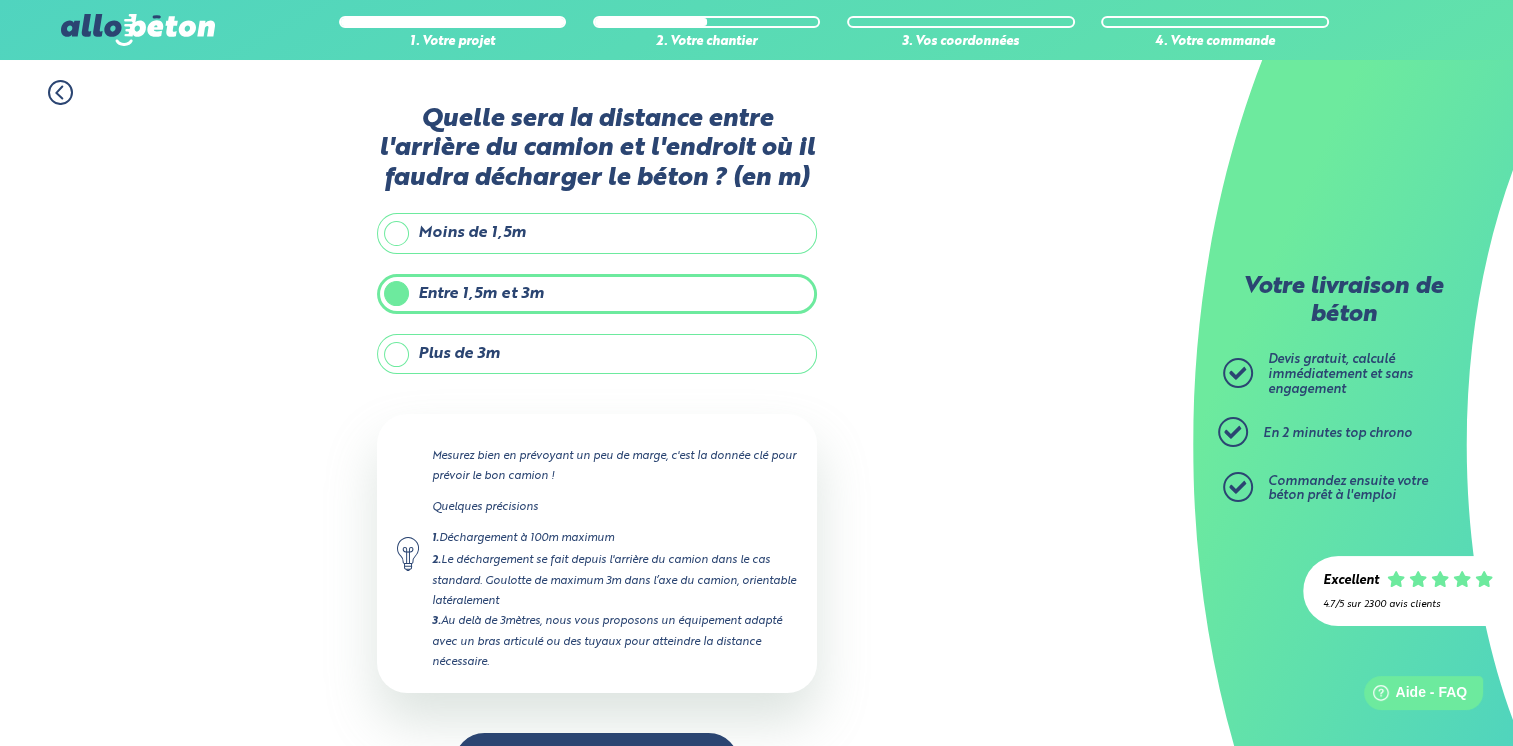 scroll, scrollTop: 62, scrollLeft: 0, axis: vertical 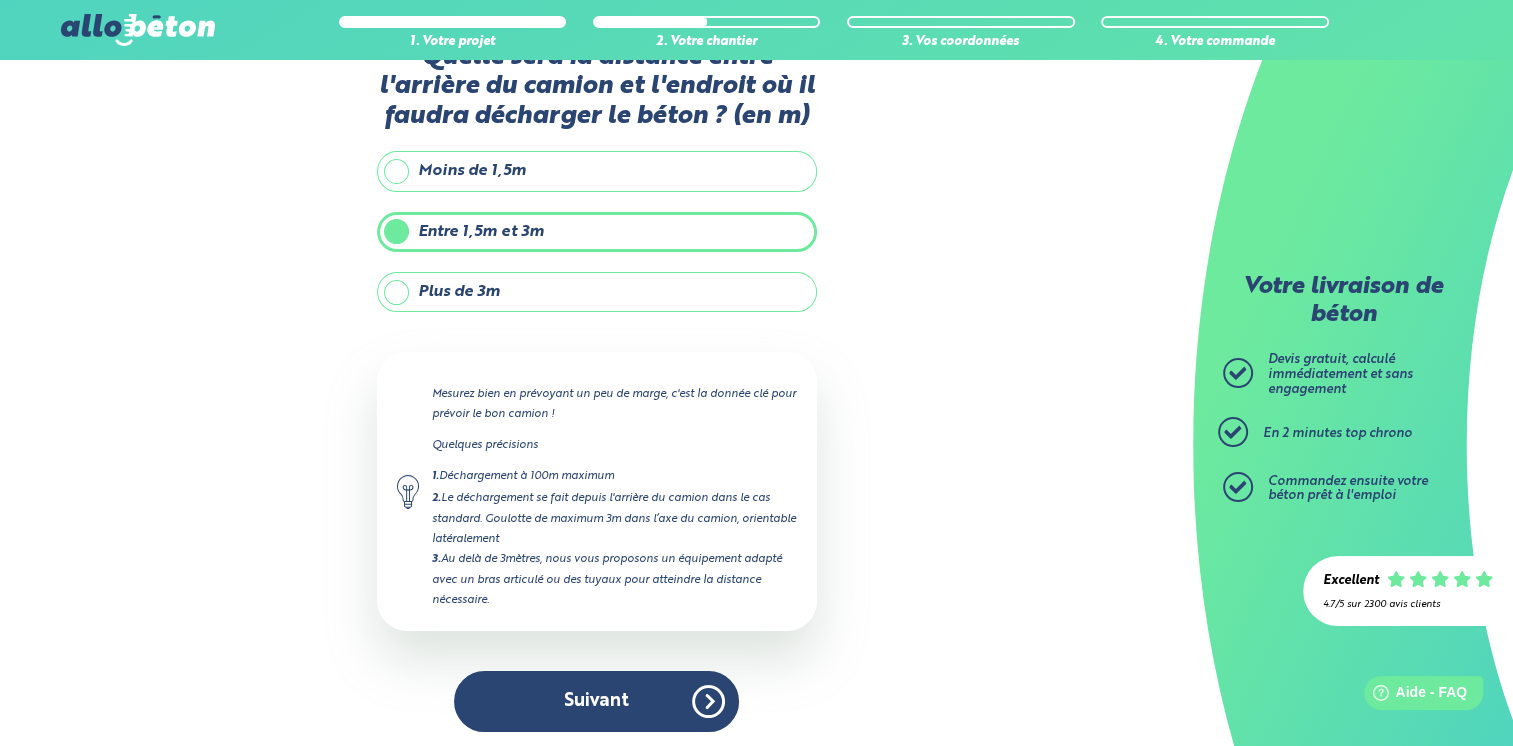 click on "Plus de 3m" at bounding box center [597, 292] 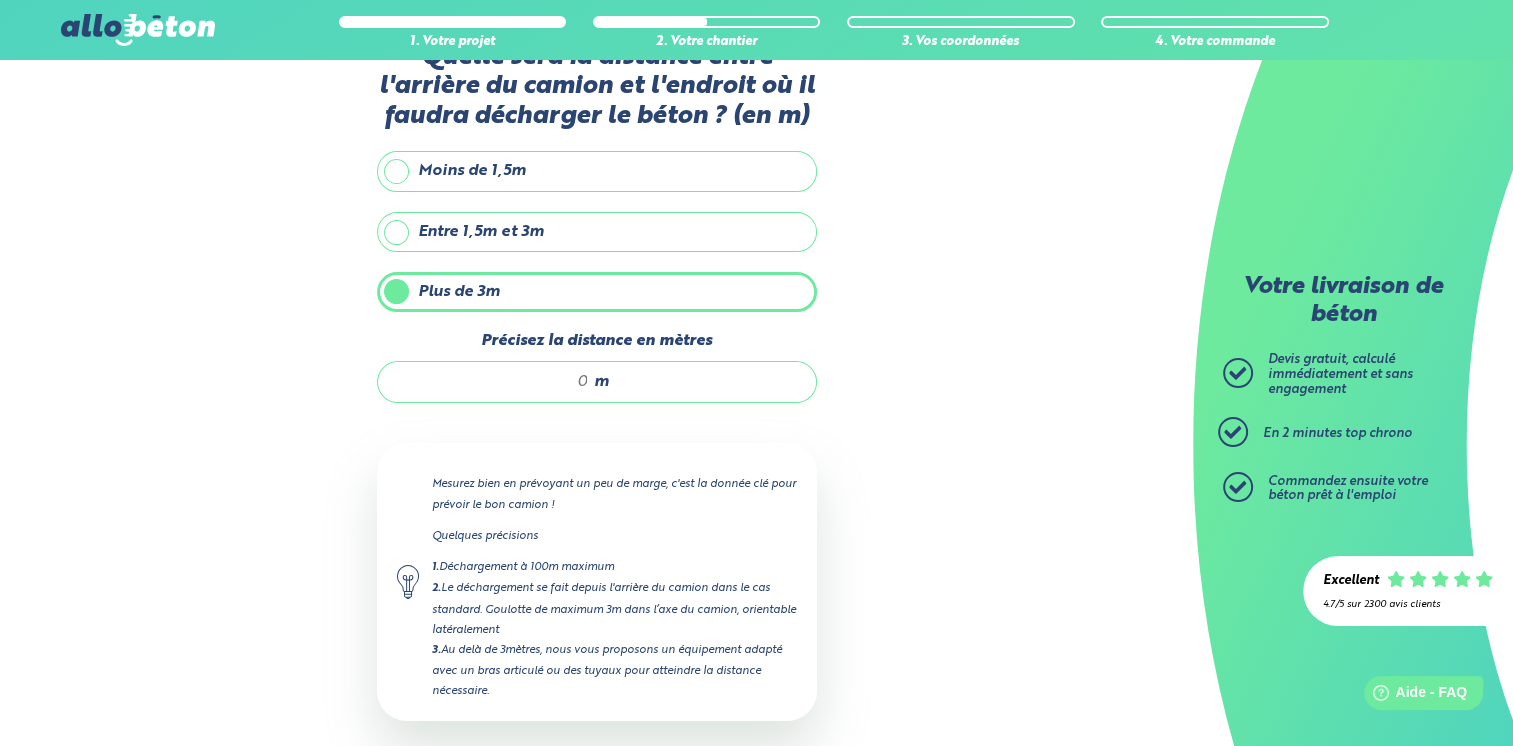 click on "Précisez la distance en mètres" at bounding box center (493, 382) 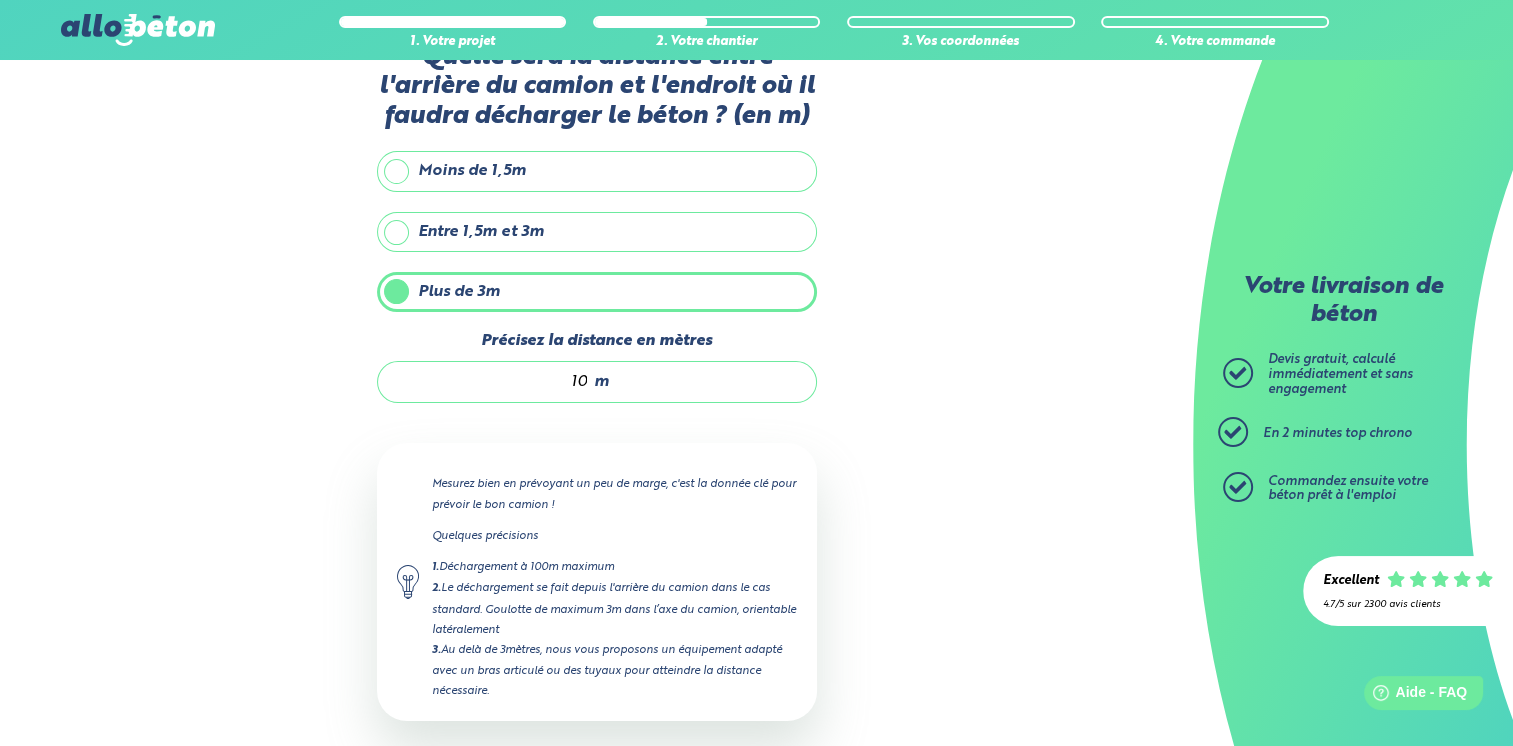 scroll, scrollTop: 152, scrollLeft: 0, axis: vertical 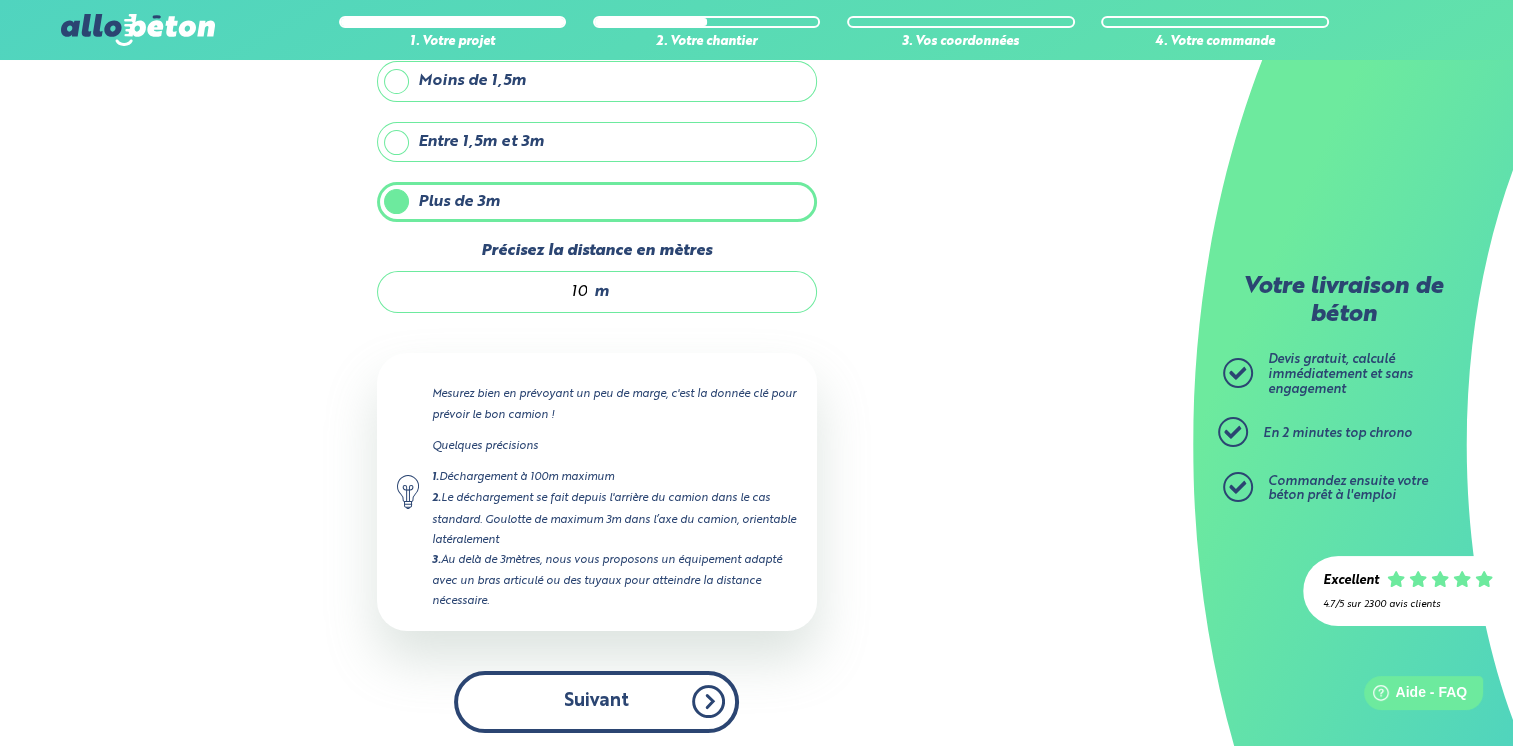 type on "10" 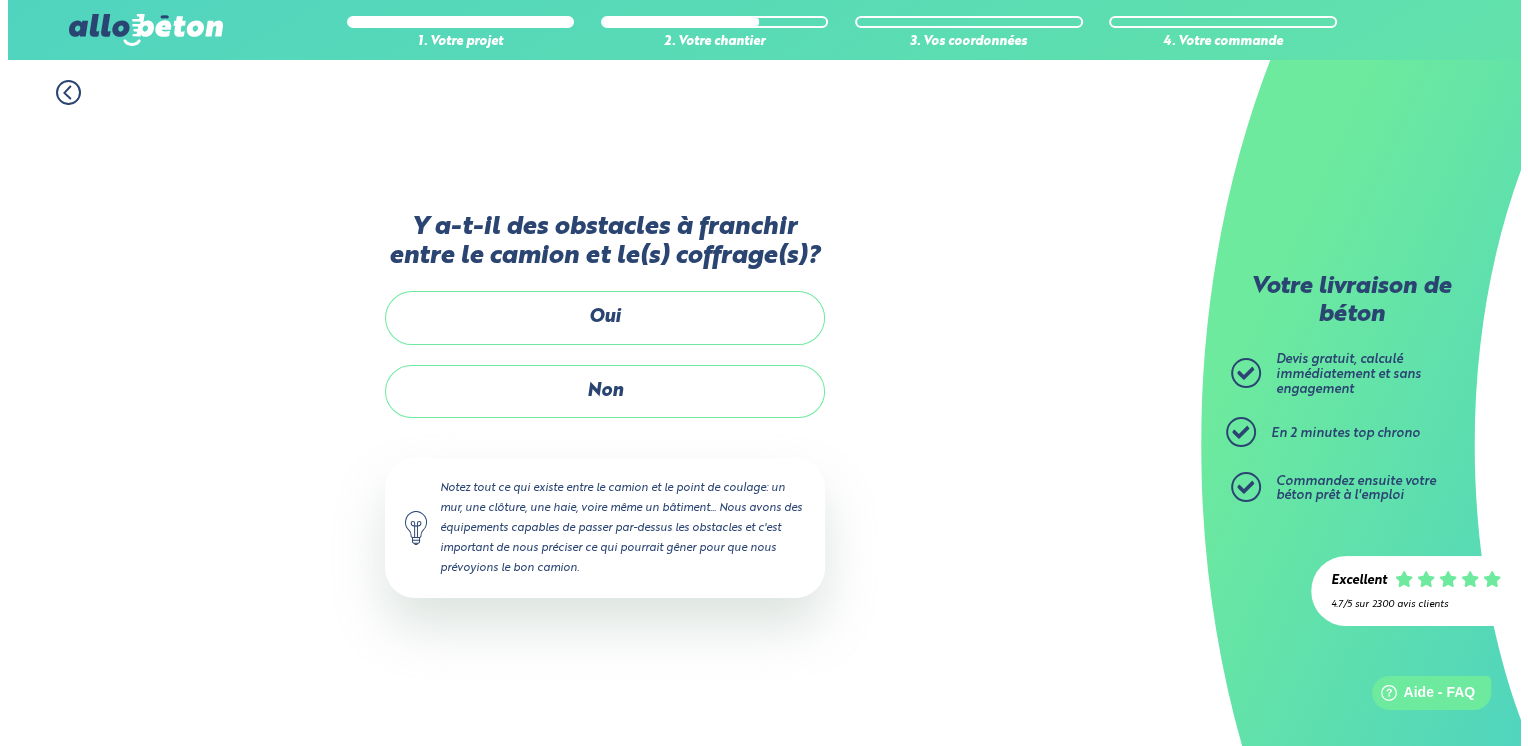 scroll, scrollTop: 0, scrollLeft: 0, axis: both 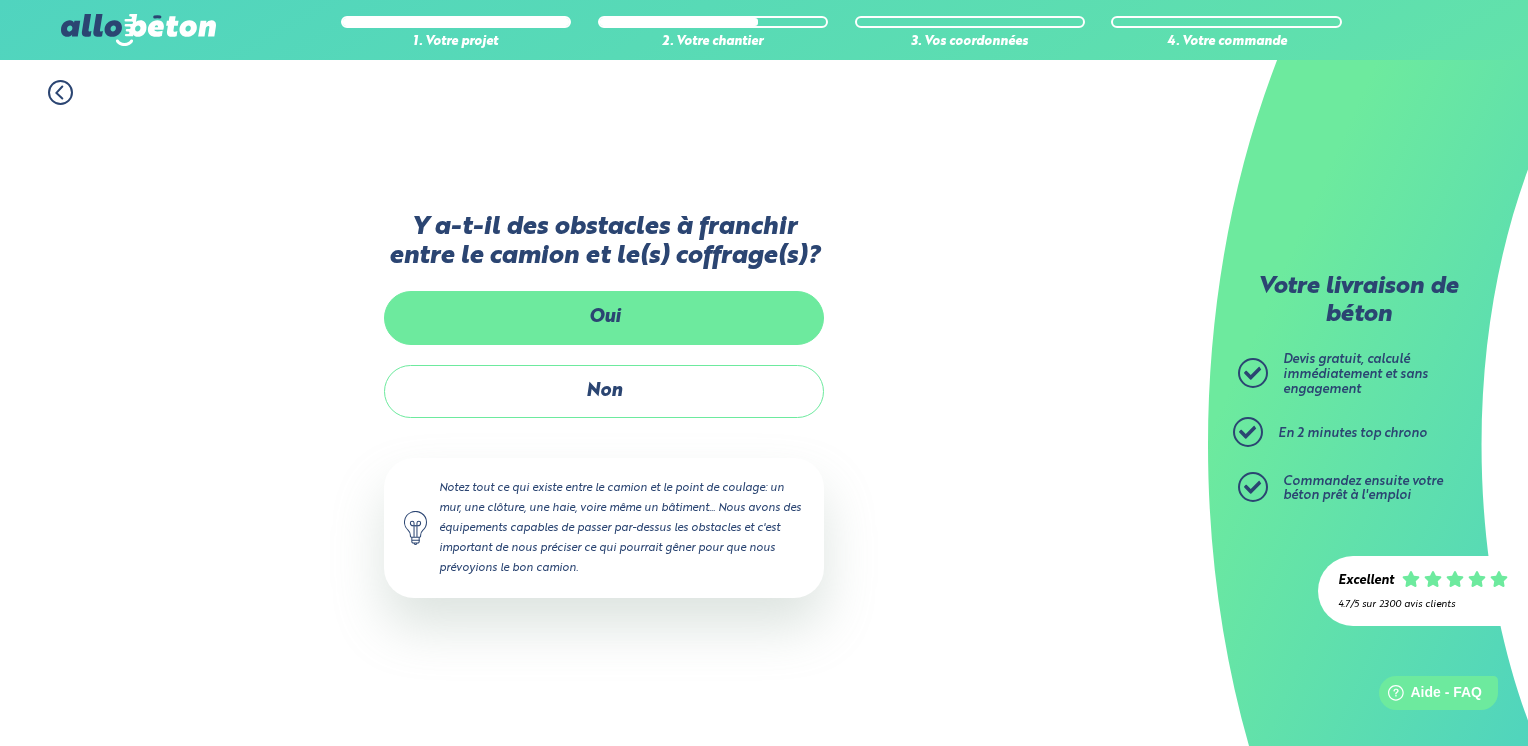 click on "Oui" at bounding box center (604, 317) 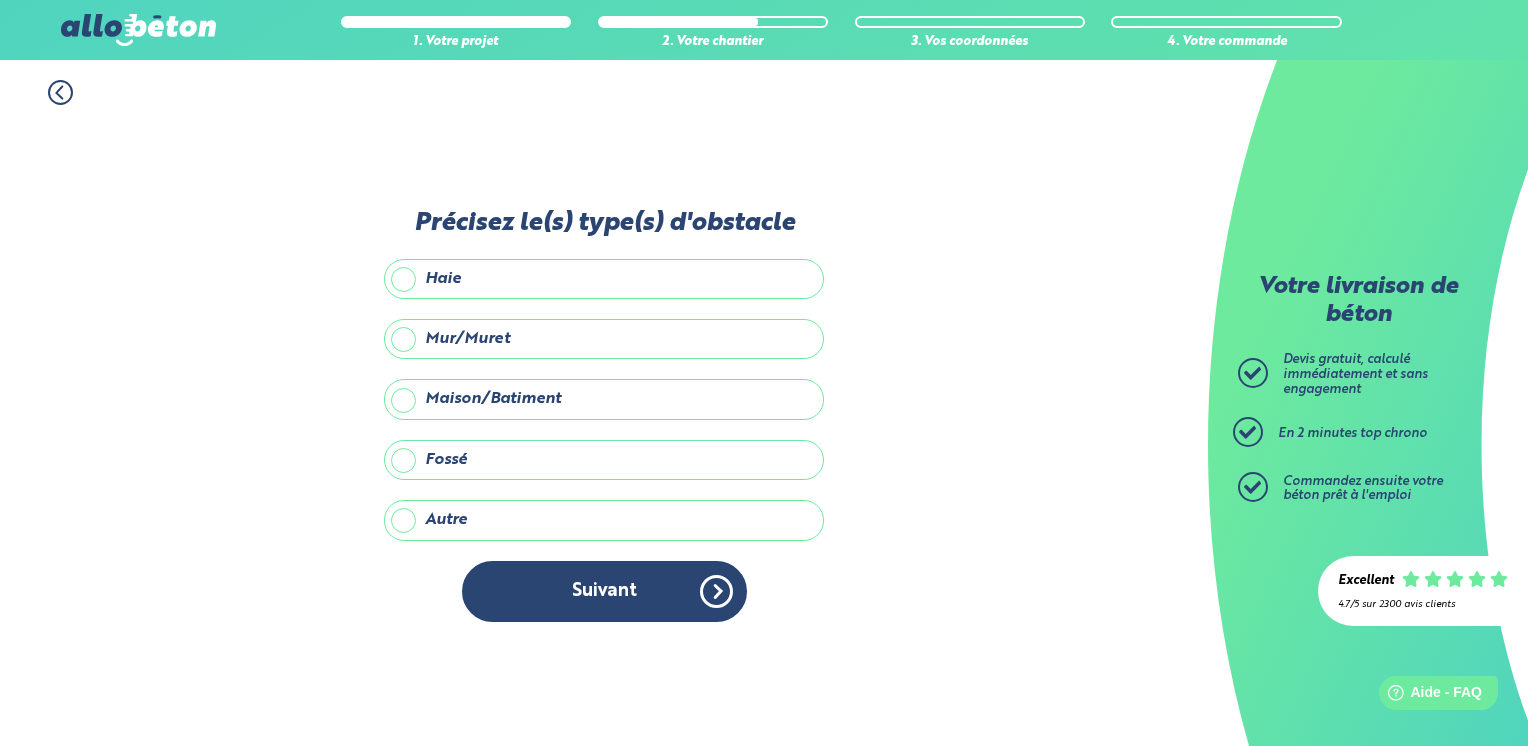 click on "Mur/Muret" at bounding box center (604, 339) 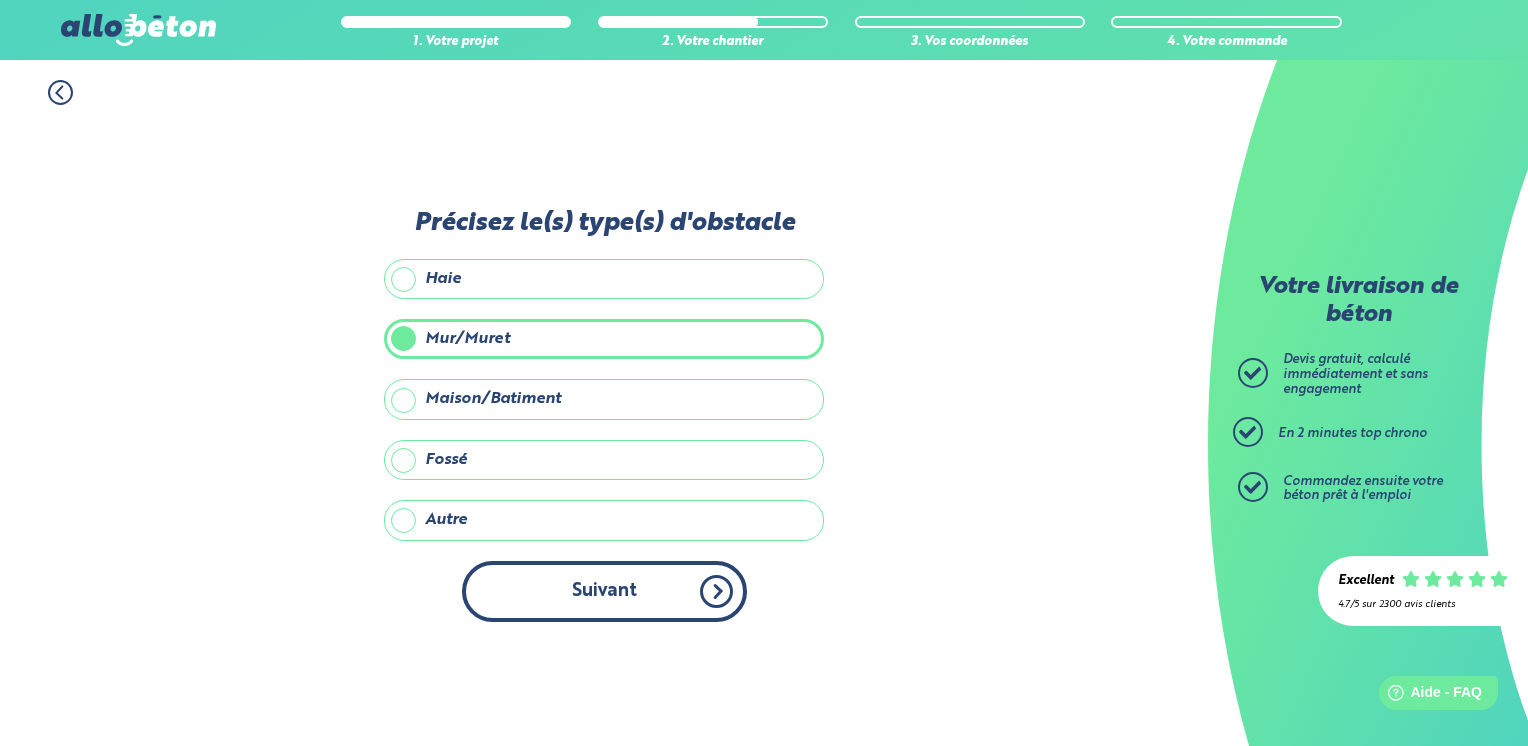 click on "Suivant" at bounding box center [604, 591] 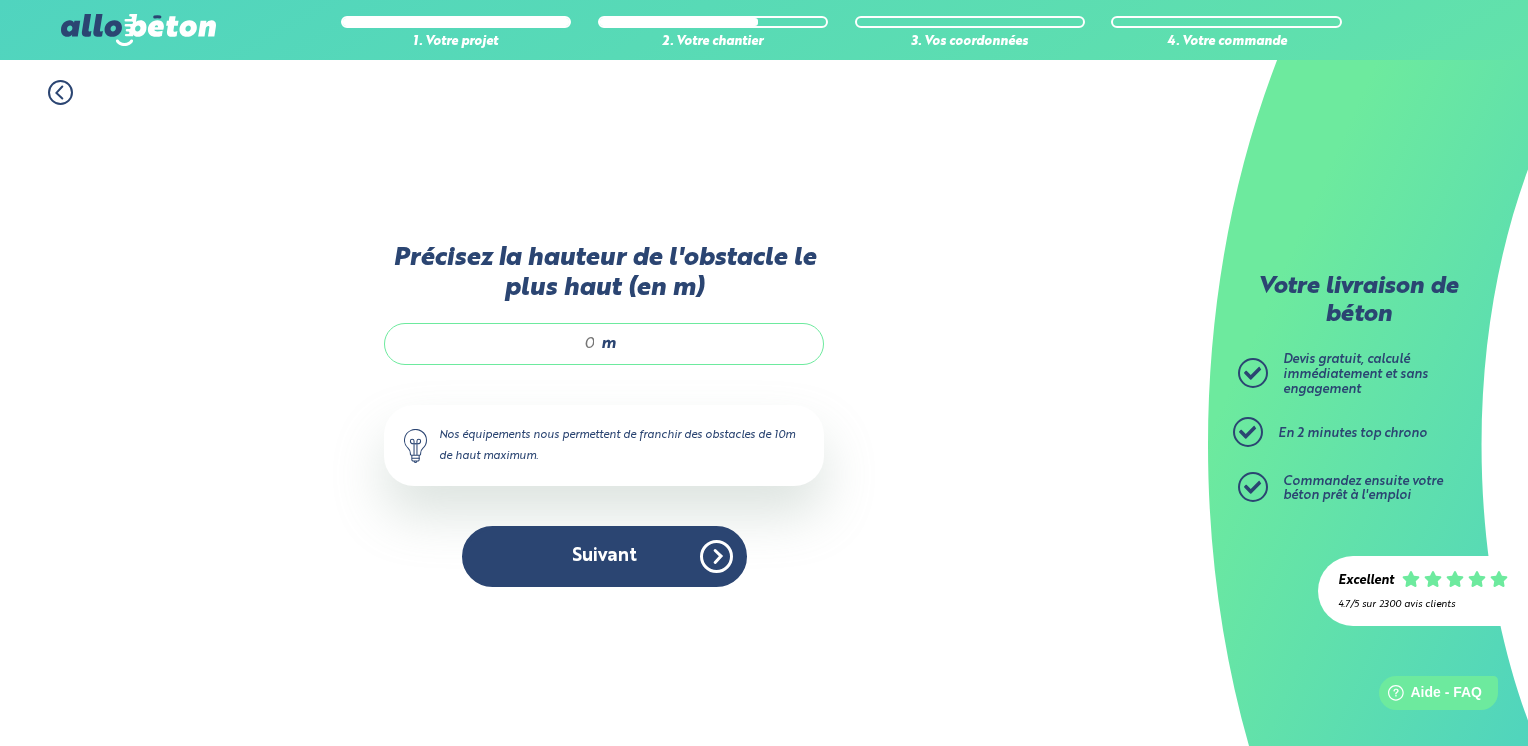 click on "Précisez la hauteur de l'obstacle le plus haut (en m)" at bounding box center [500, 344] 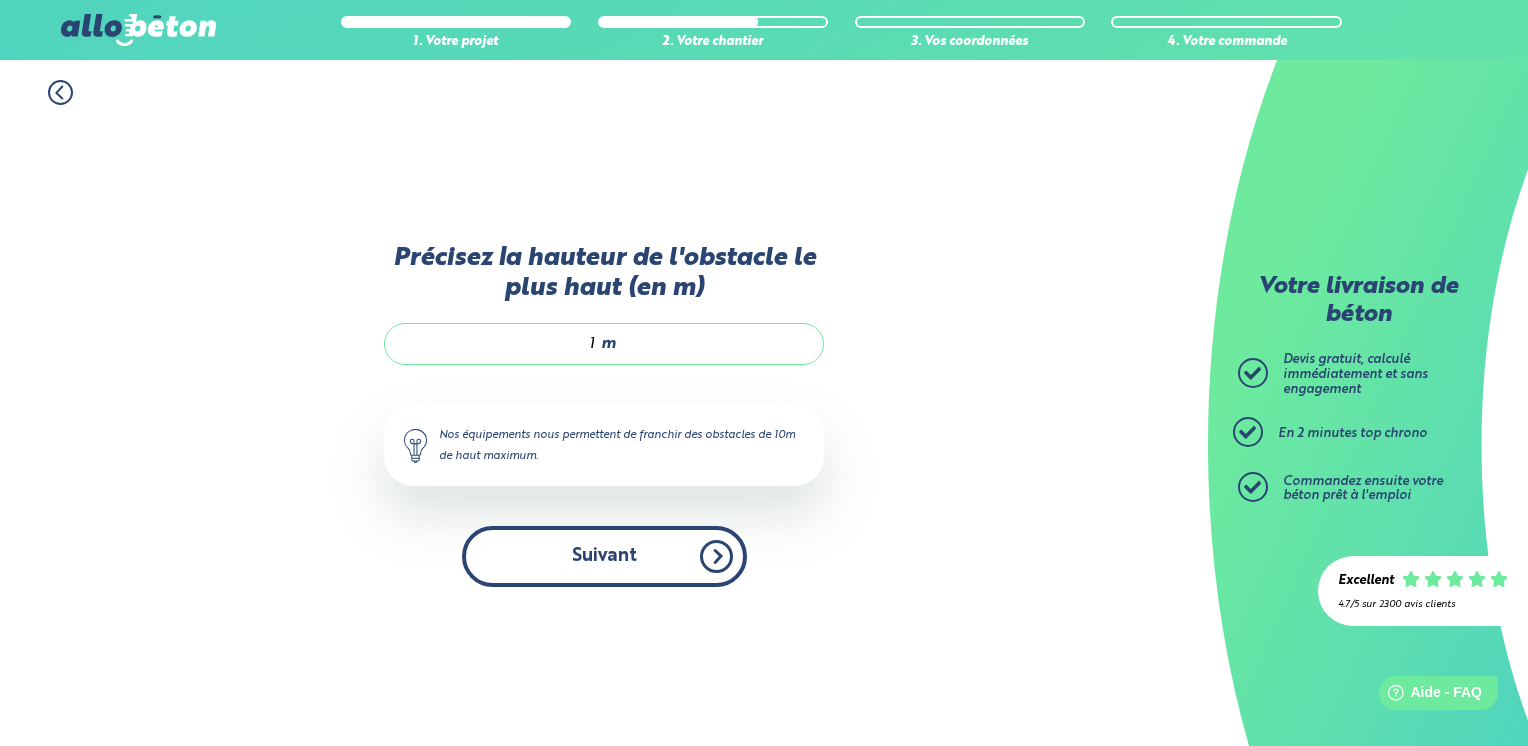 type on "1" 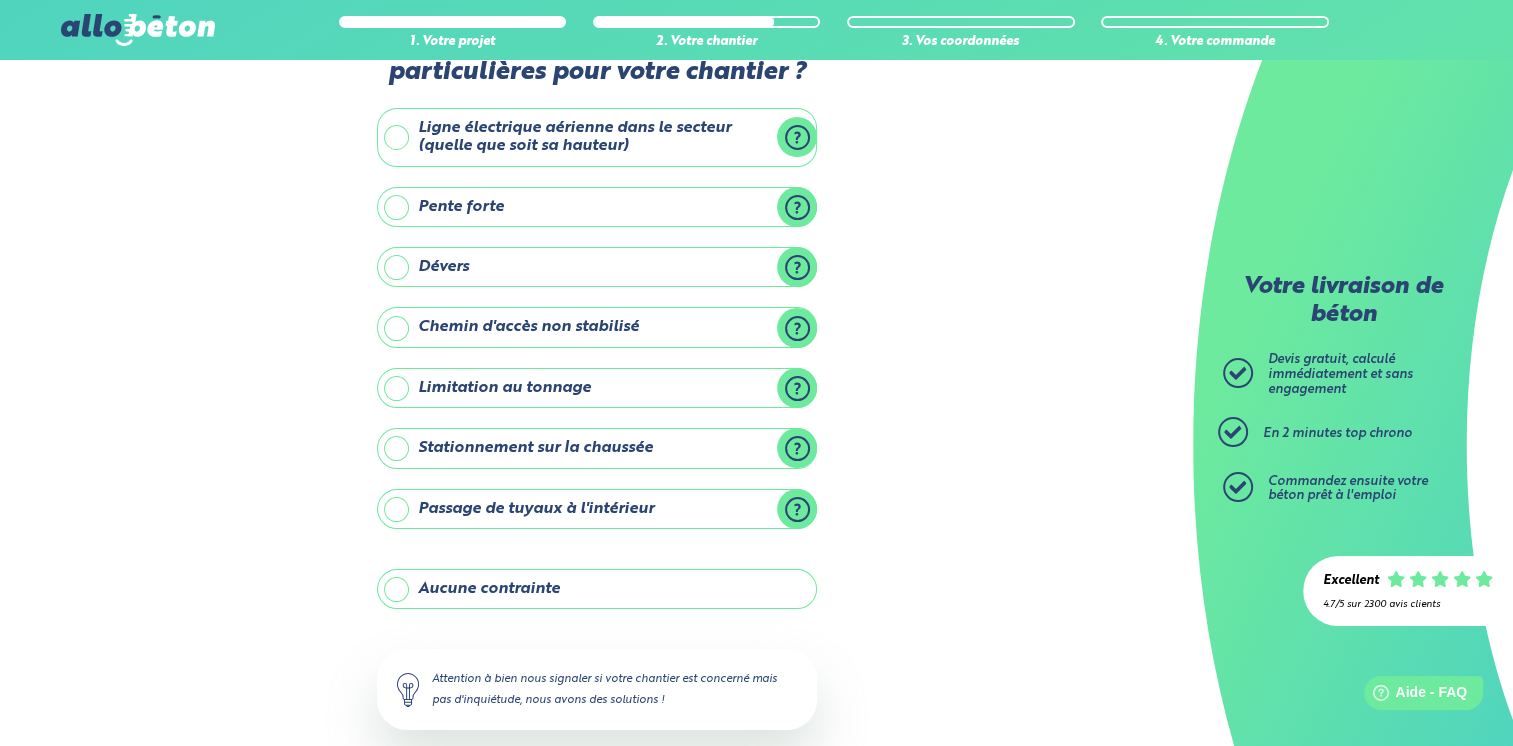 scroll, scrollTop: 76, scrollLeft: 0, axis: vertical 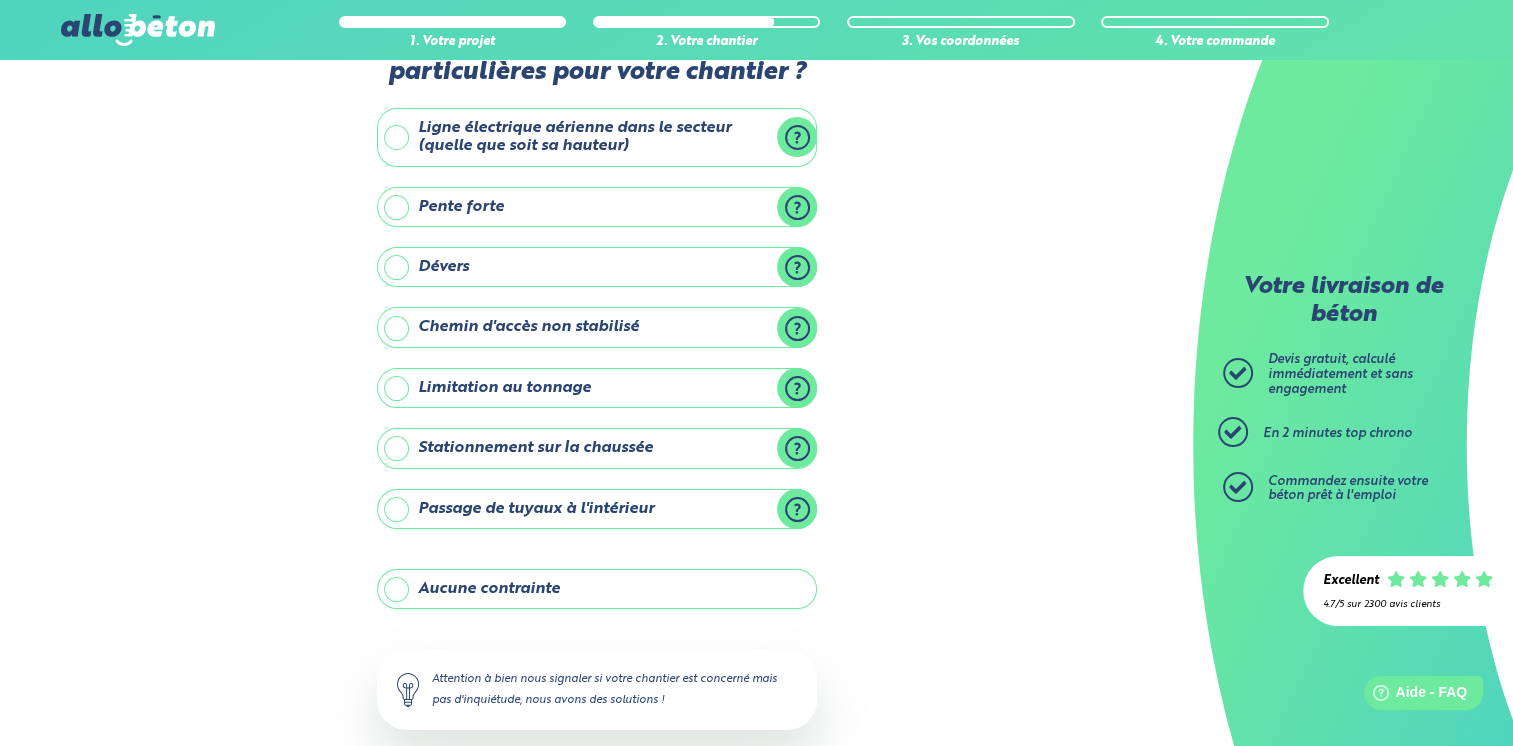 click on "Ligne électrique aérienne dans le secteur (quelle que soit sa hauteur)" at bounding box center (597, 137) 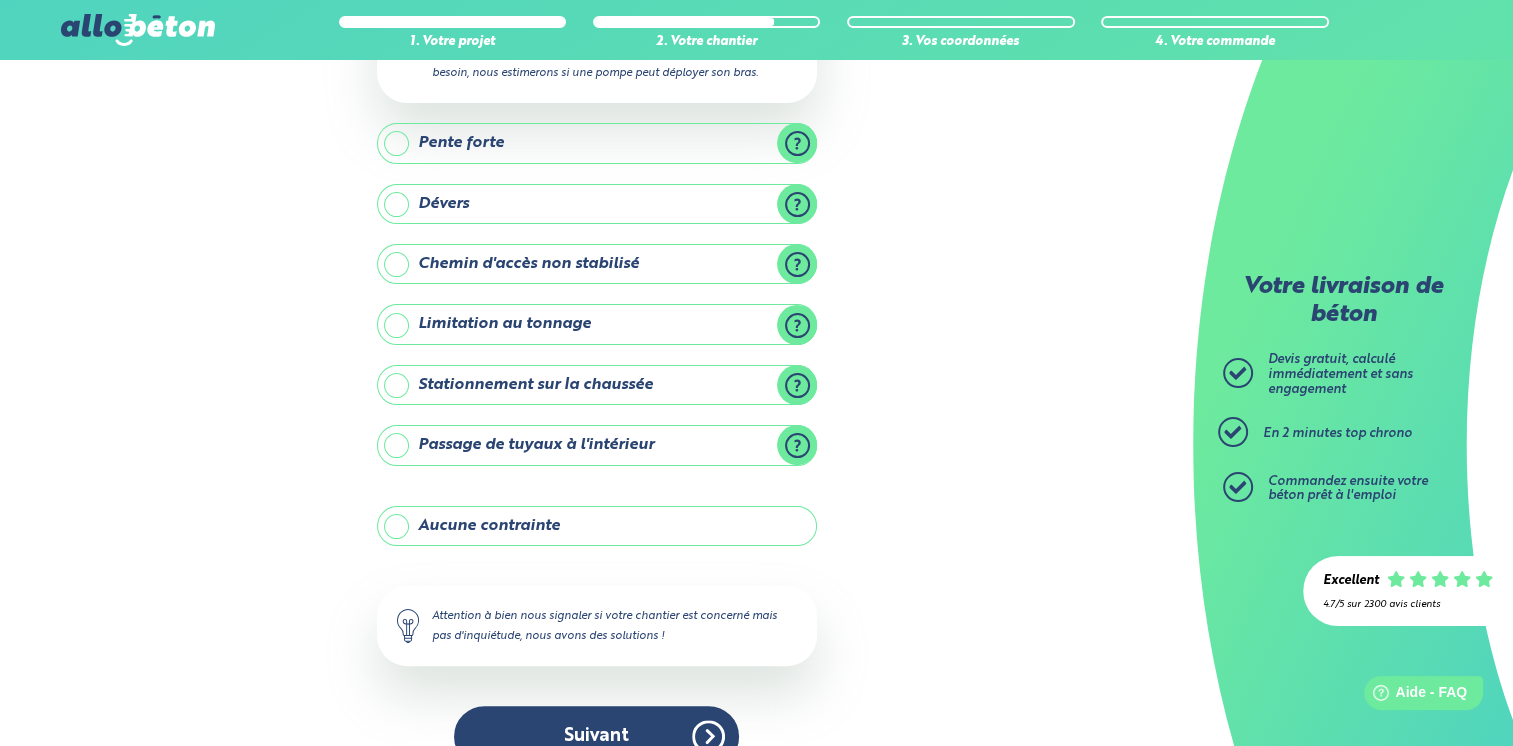 scroll, scrollTop: 317, scrollLeft: 0, axis: vertical 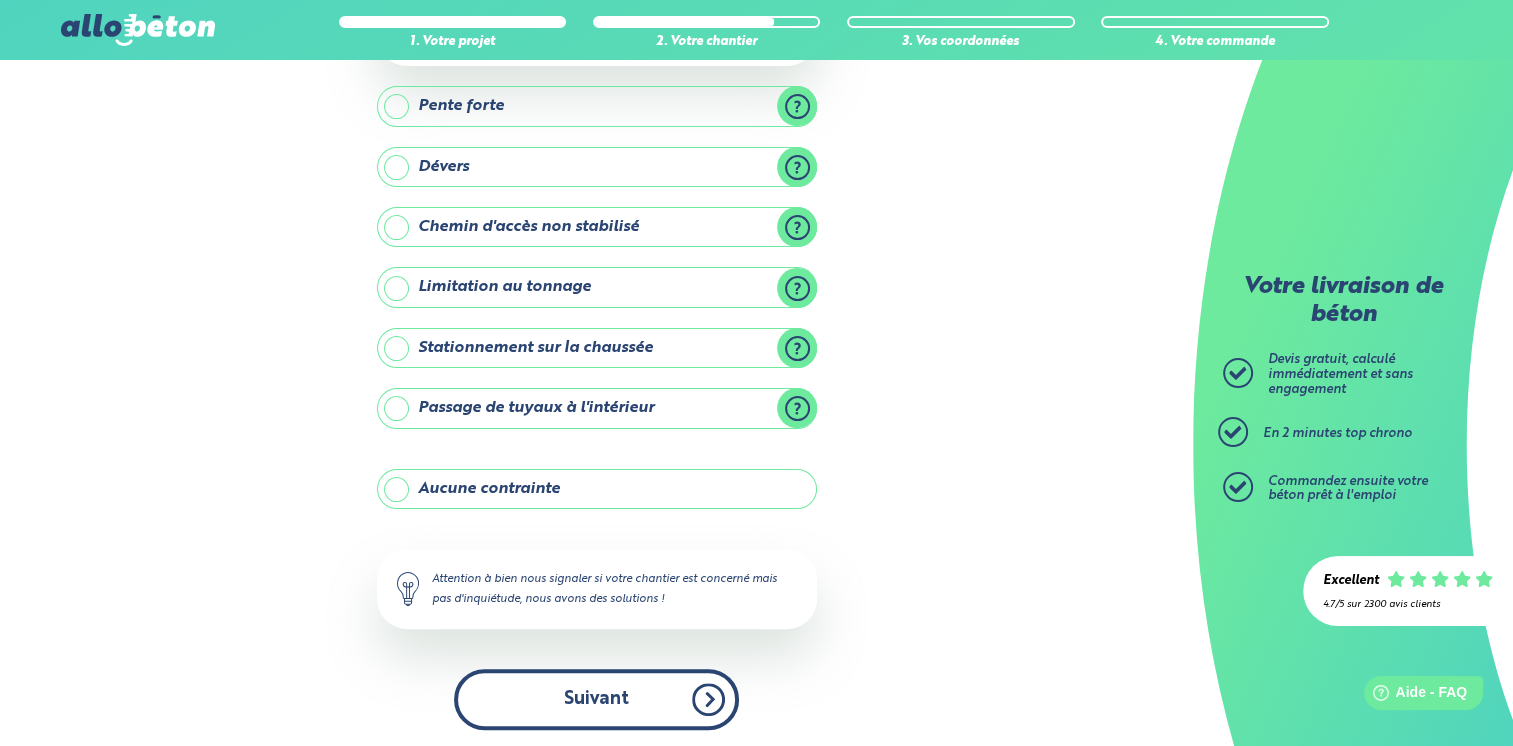 click on "Suivant" at bounding box center [596, 699] 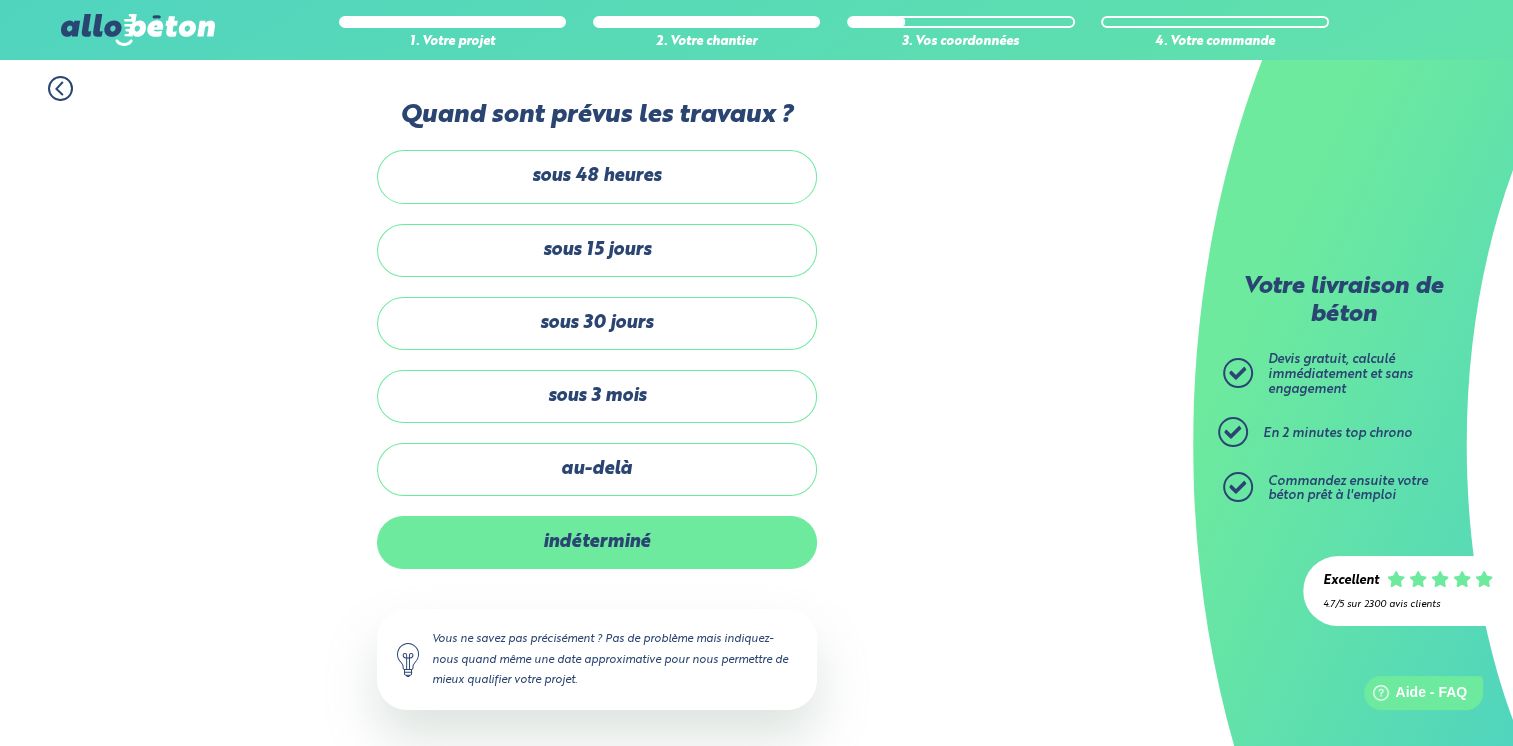 click on "indéterminé" at bounding box center [597, 542] 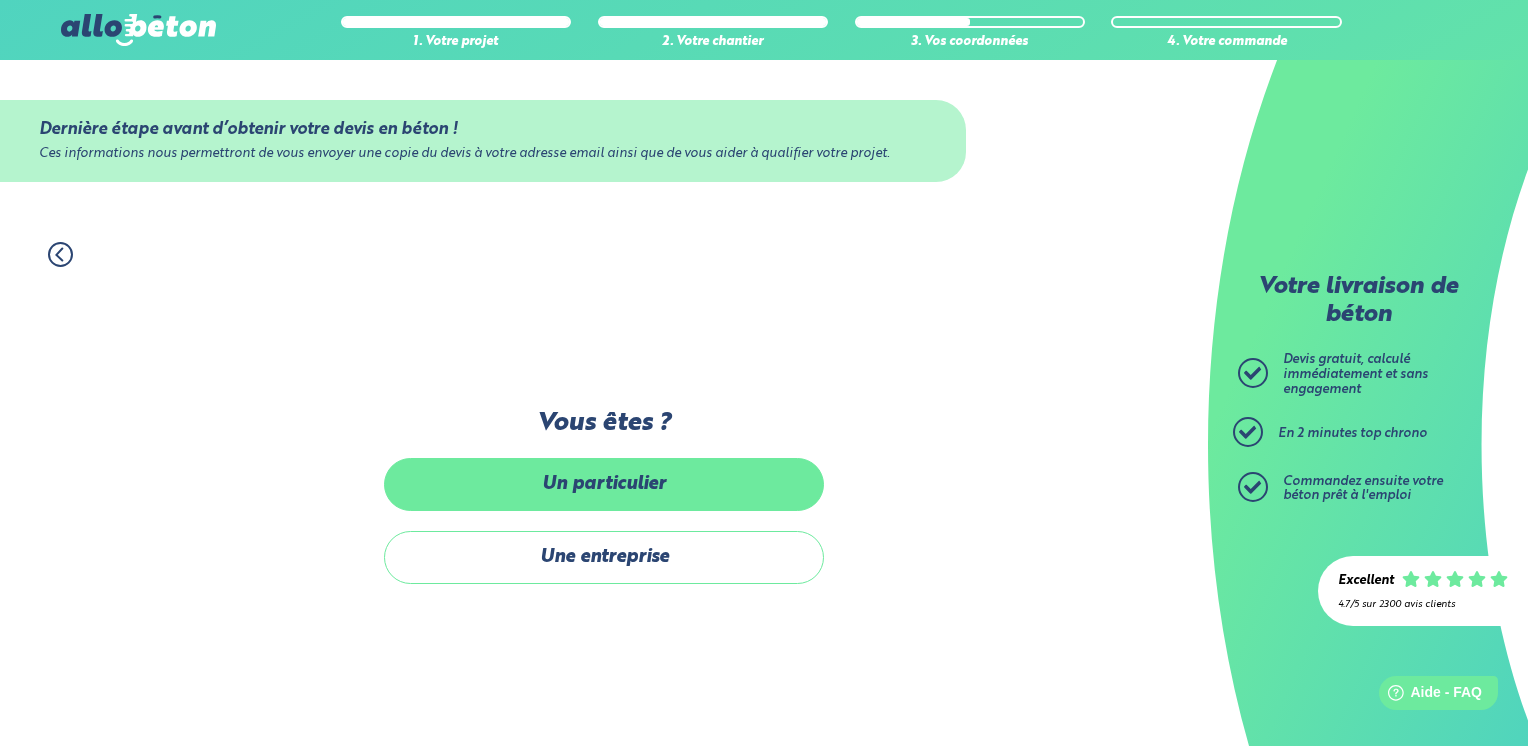 click on "Un particulier" at bounding box center [604, 484] 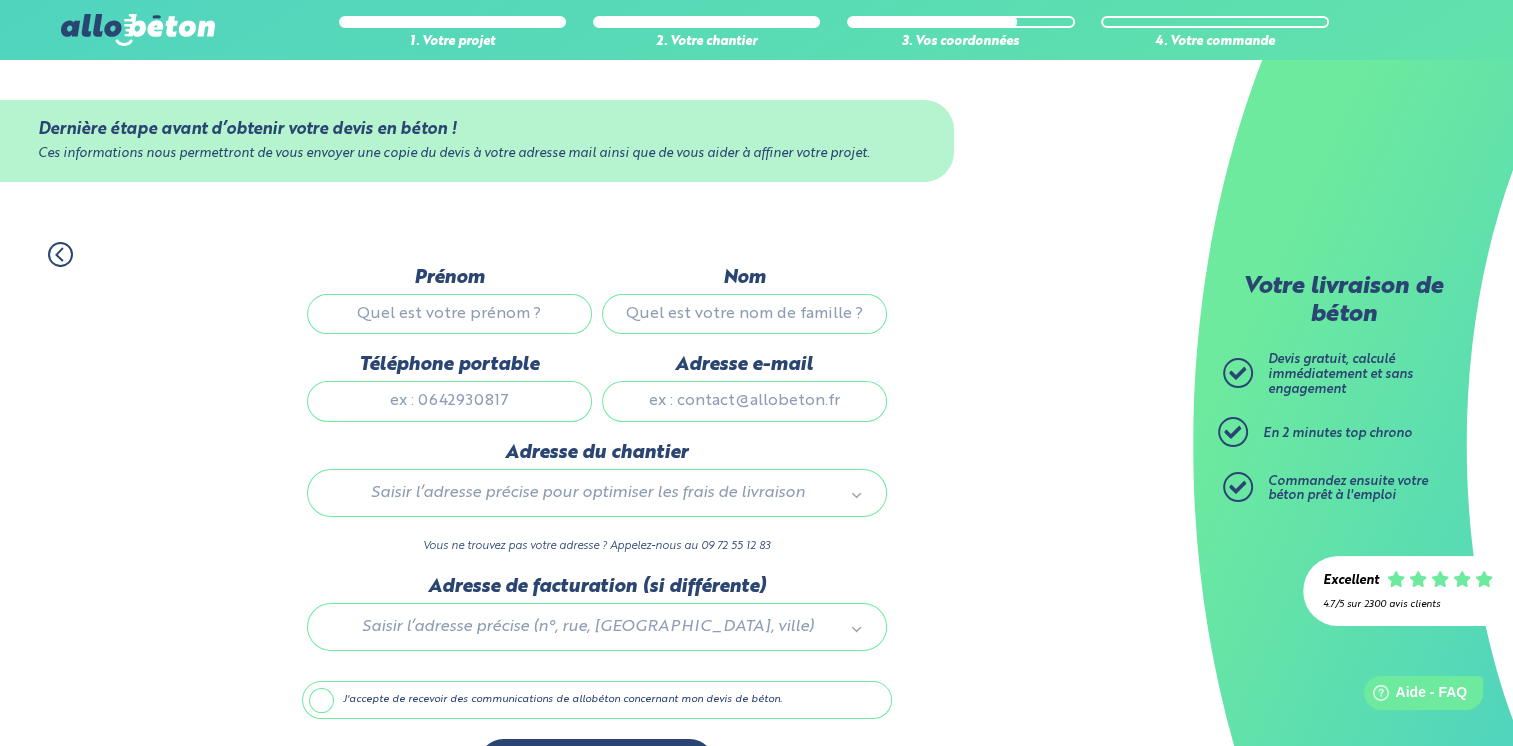 click on "Prénom" at bounding box center [449, 314] 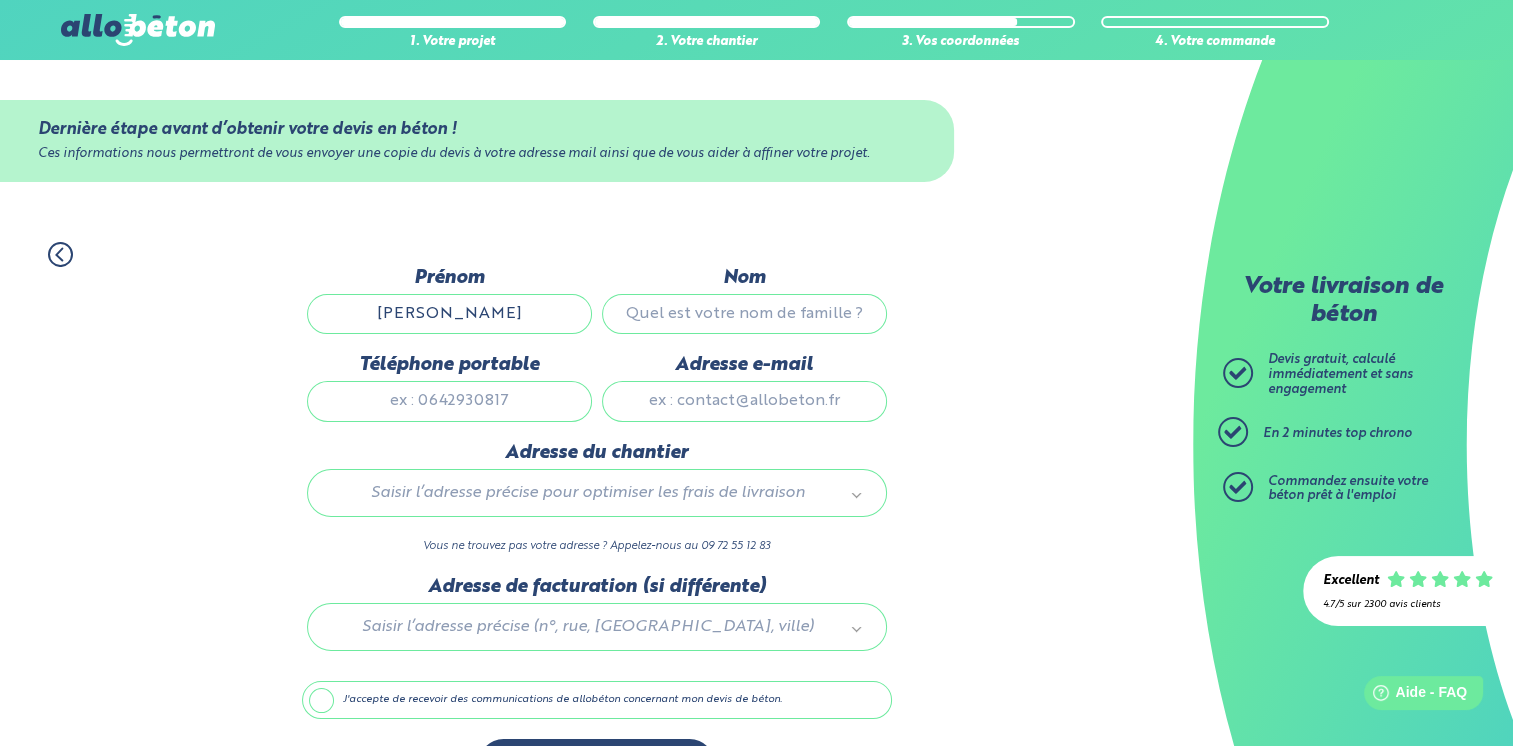 type on "Charles" 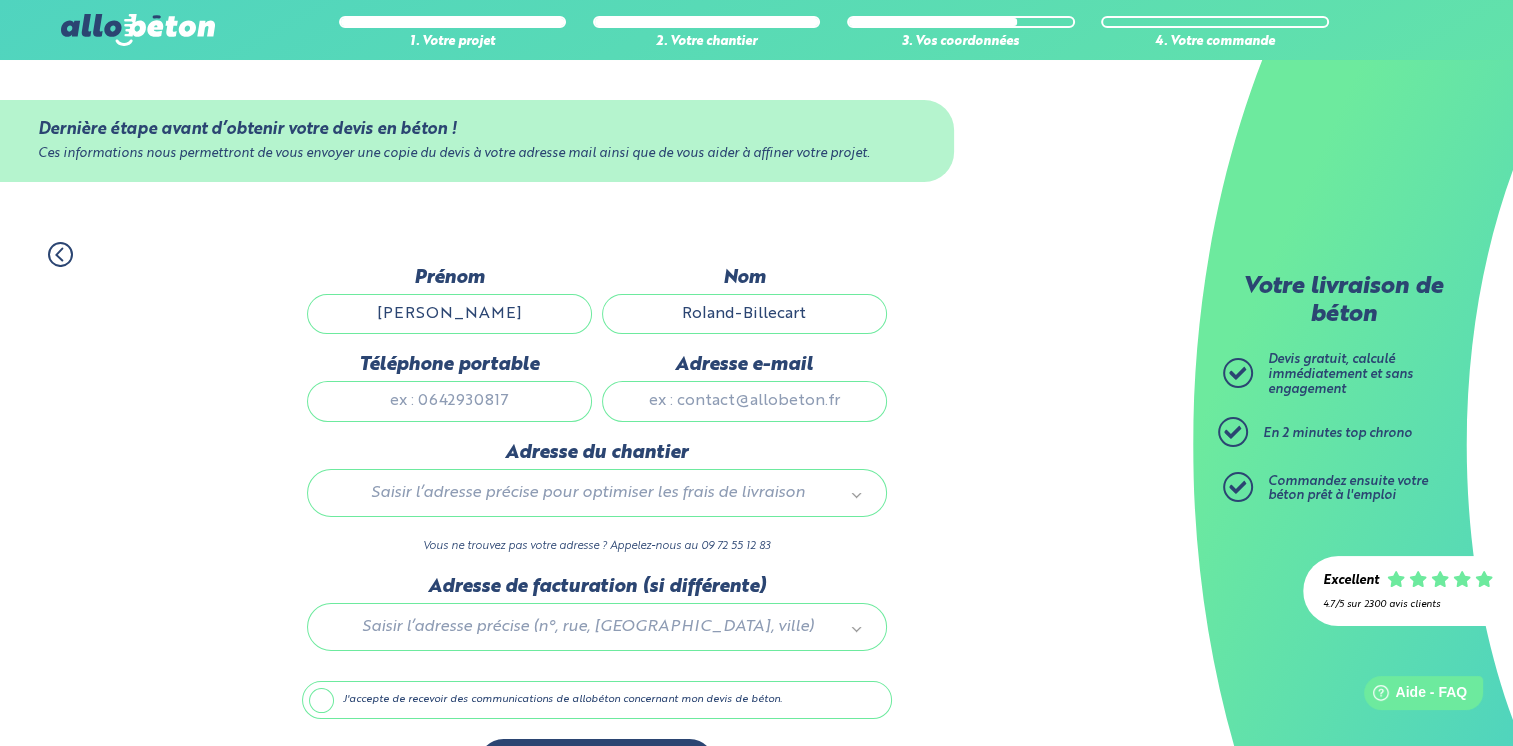 type on "Roland-Billecart" 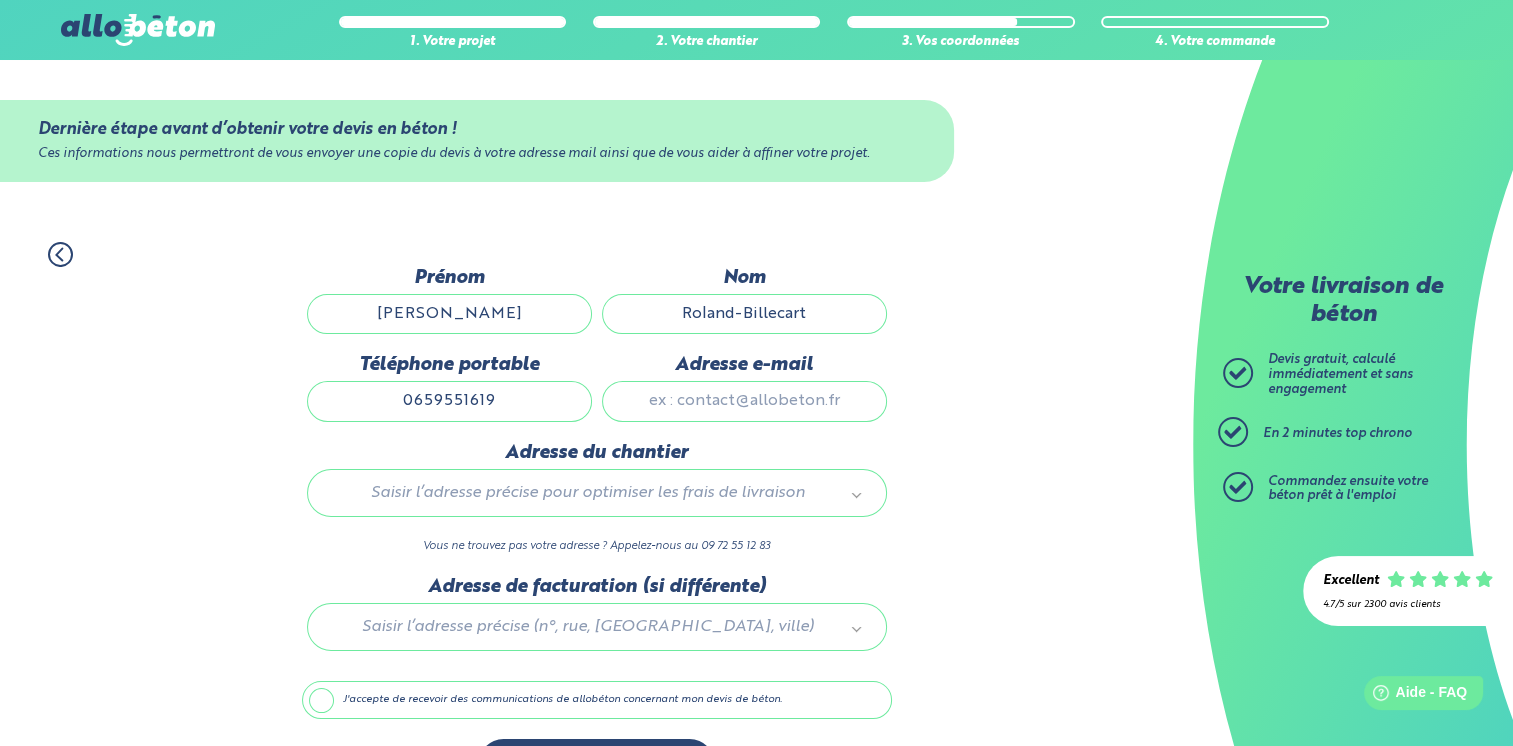 type on "0659551619" 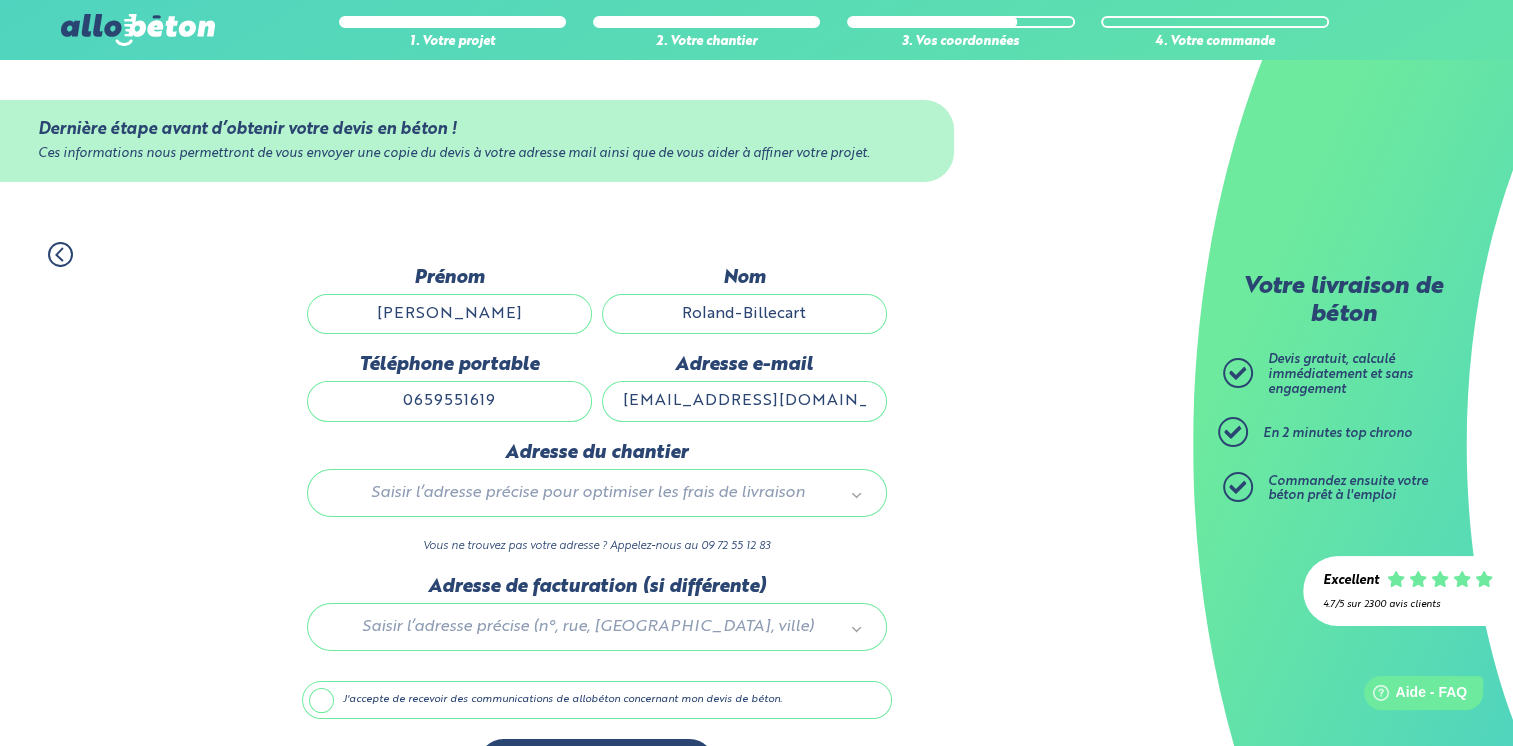 type on "crbillecart@hotmail.fr" 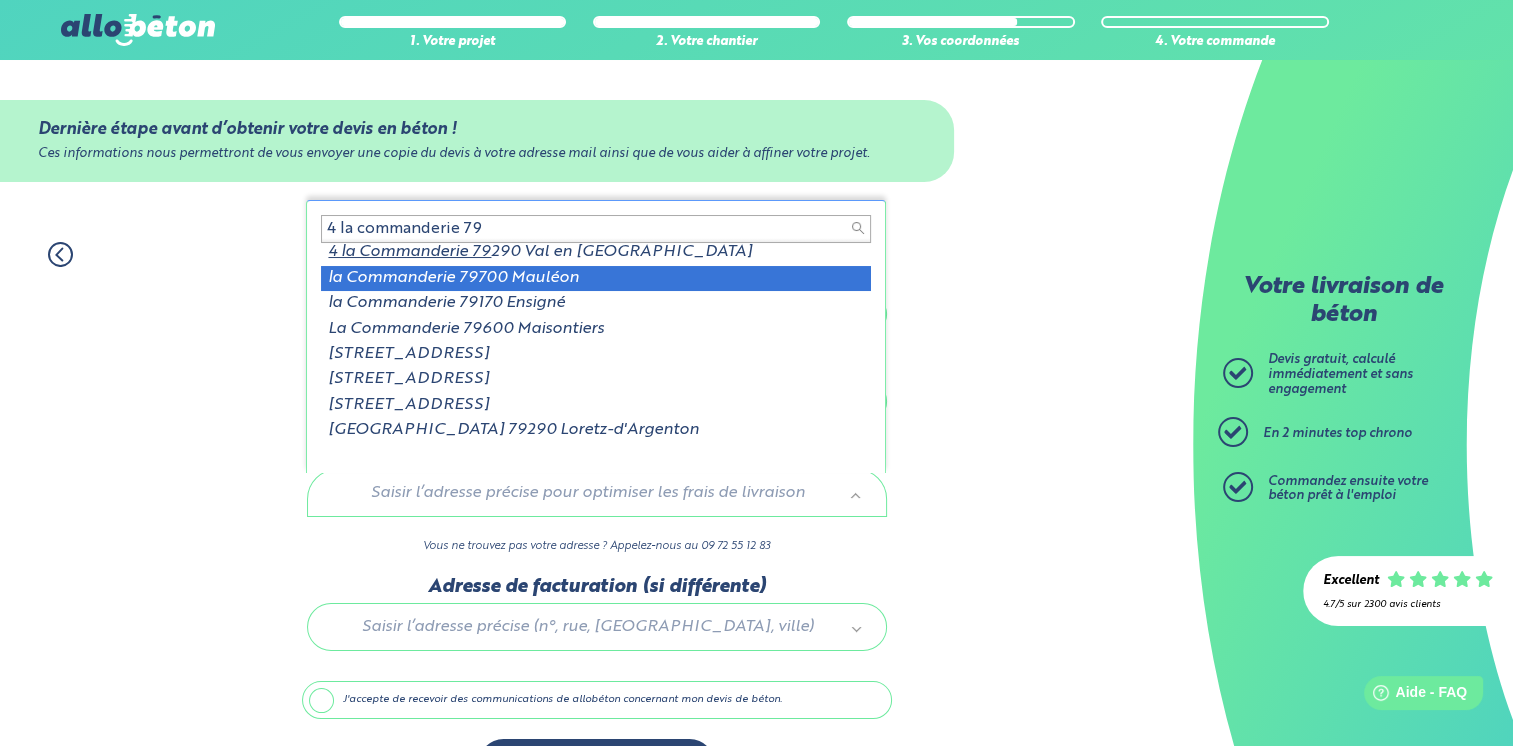 scroll, scrollTop: 0, scrollLeft: 0, axis: both 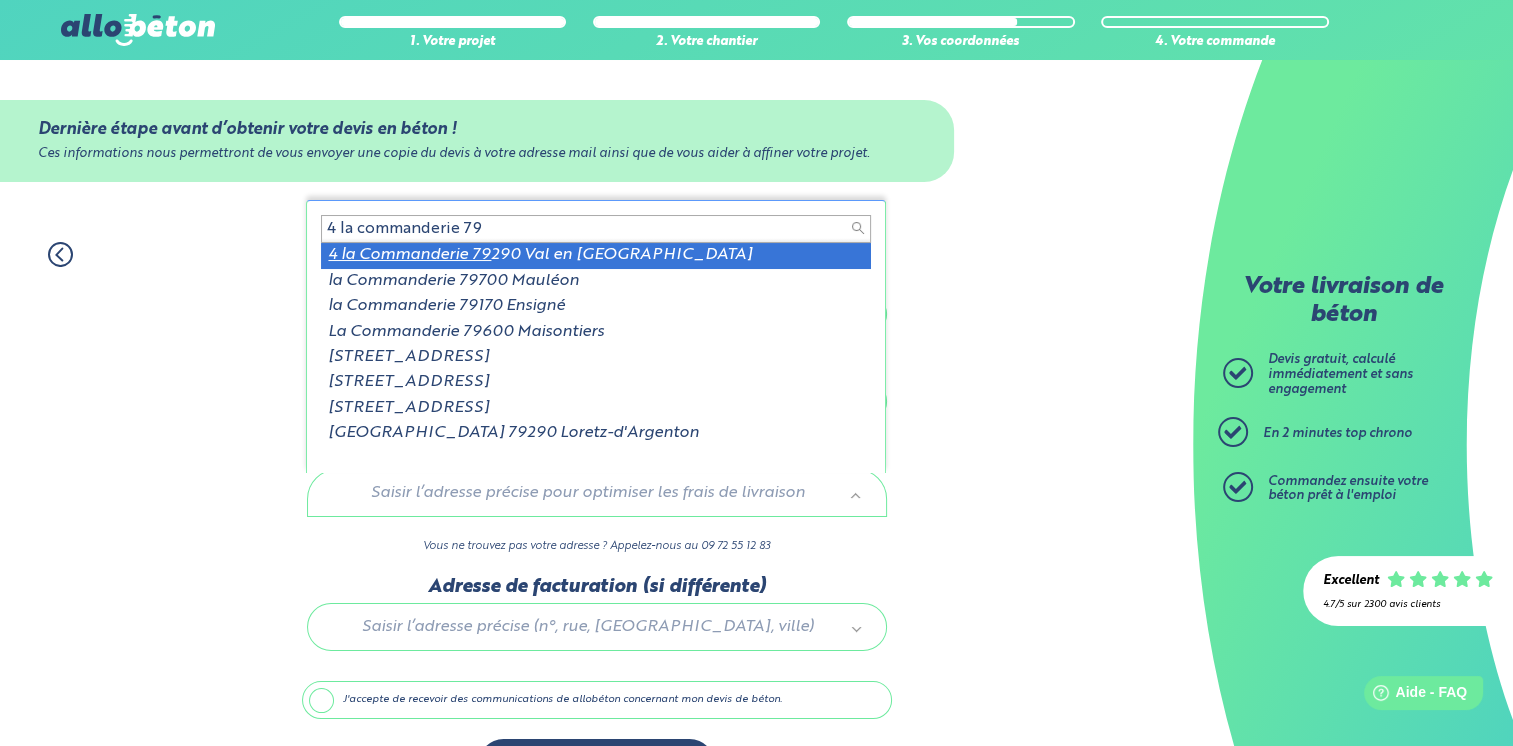 type on "4 la commanderie 79" 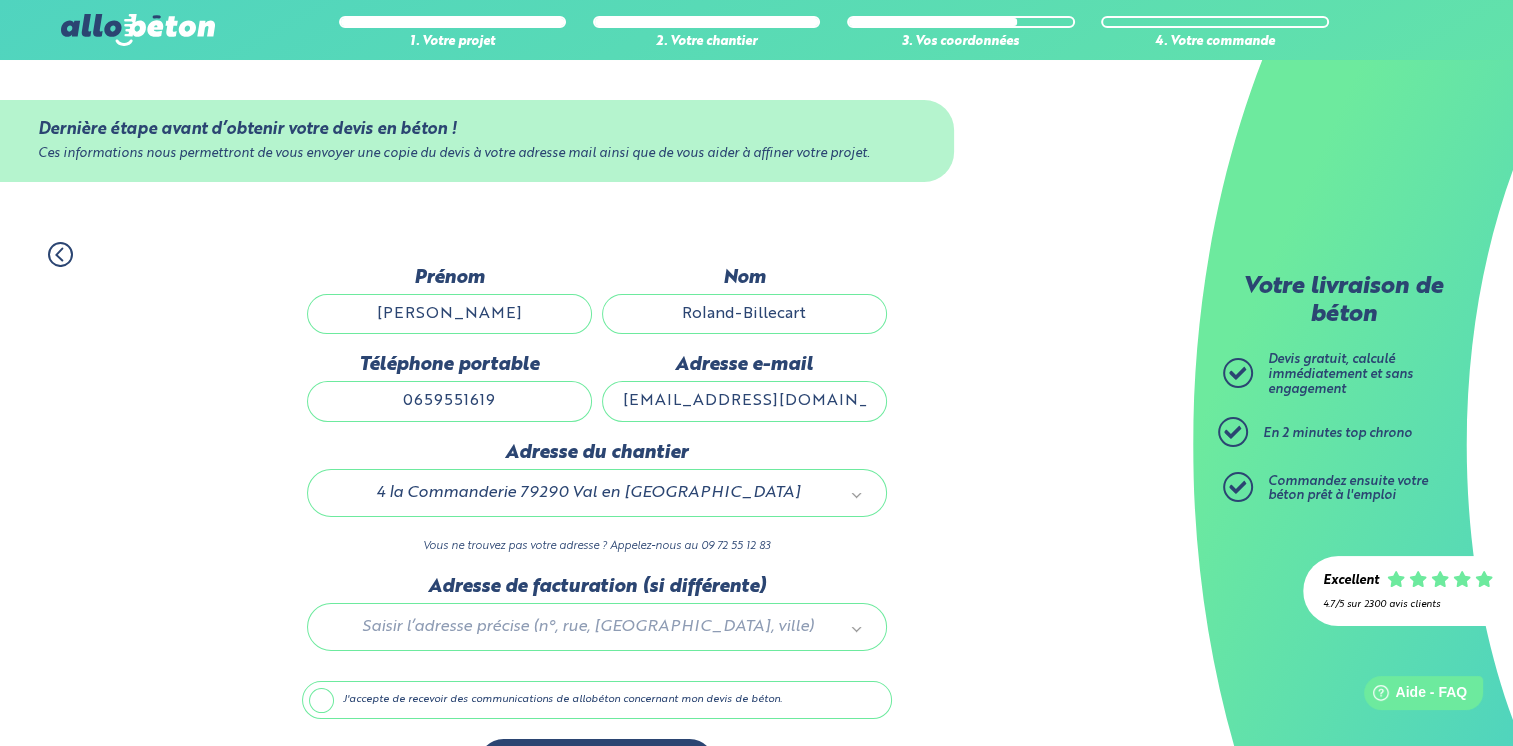 scroll, scrollTop: 61, scrollLeft: 0, axis: vertical 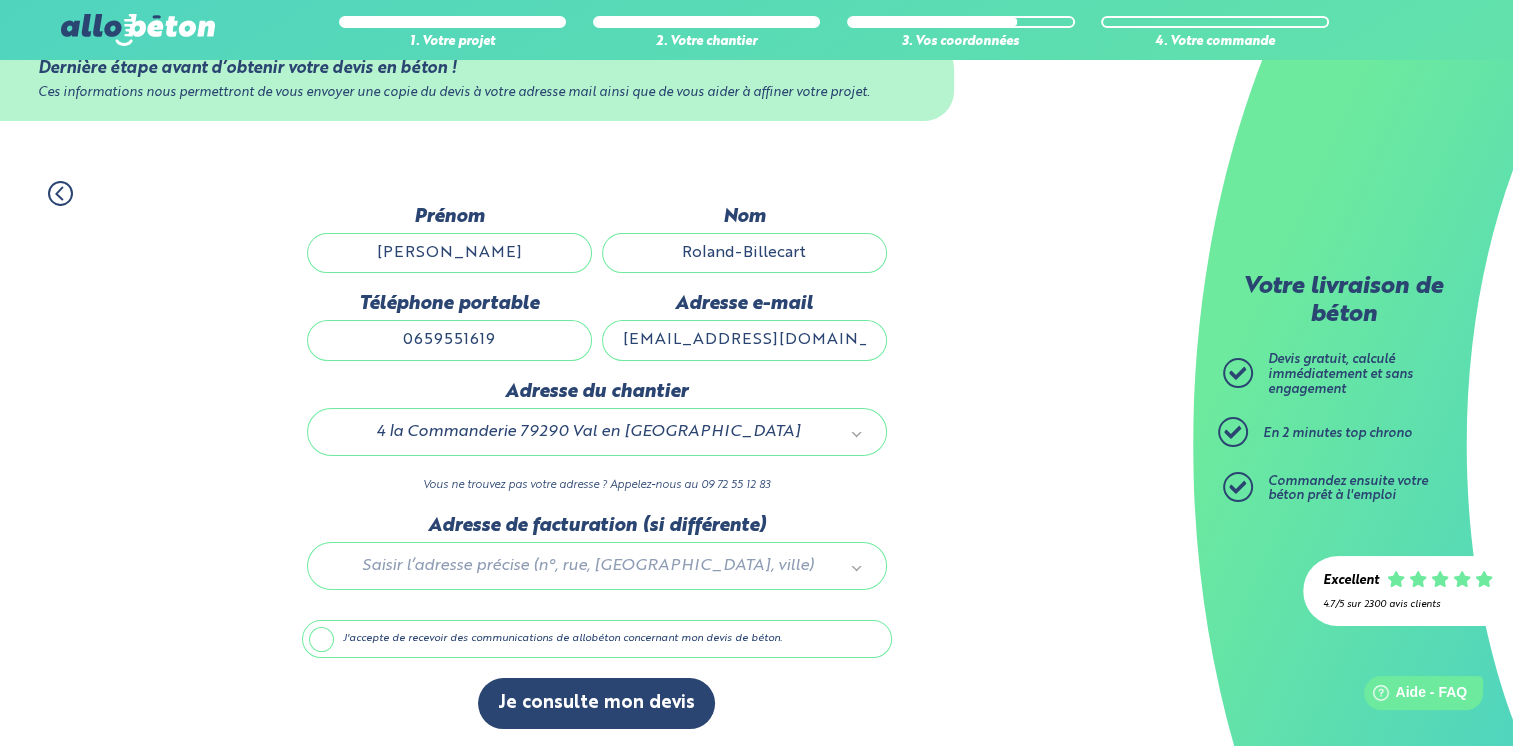 click on "J'accepte de recevoir des communications de allobéton concernant mon devis de béton." at bounding box center [597, 639] 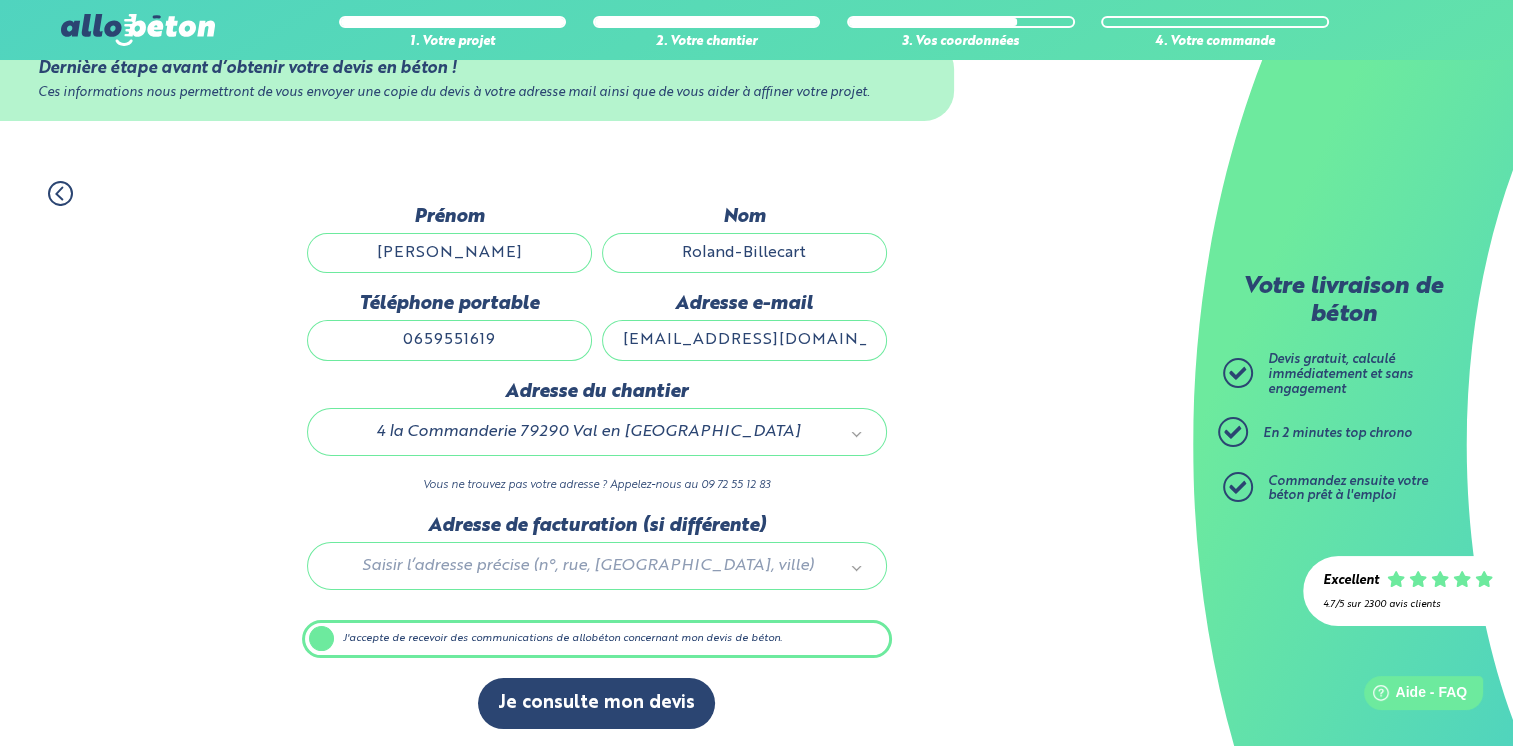 scroll, scrollTop: 60, scrollLeft: 0, axis: vertical 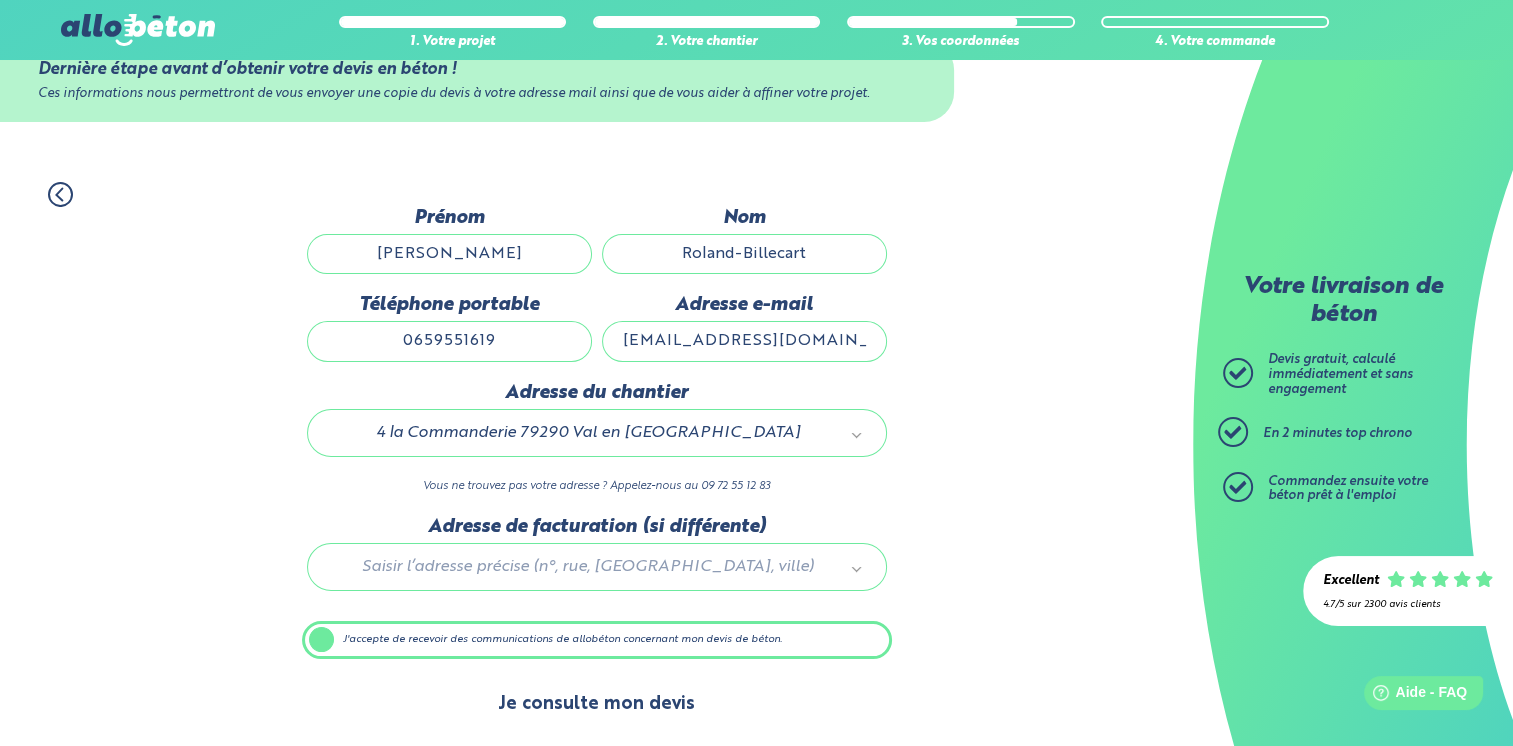 click on "Je consulte mon devis" at bounding box center (596, 704) 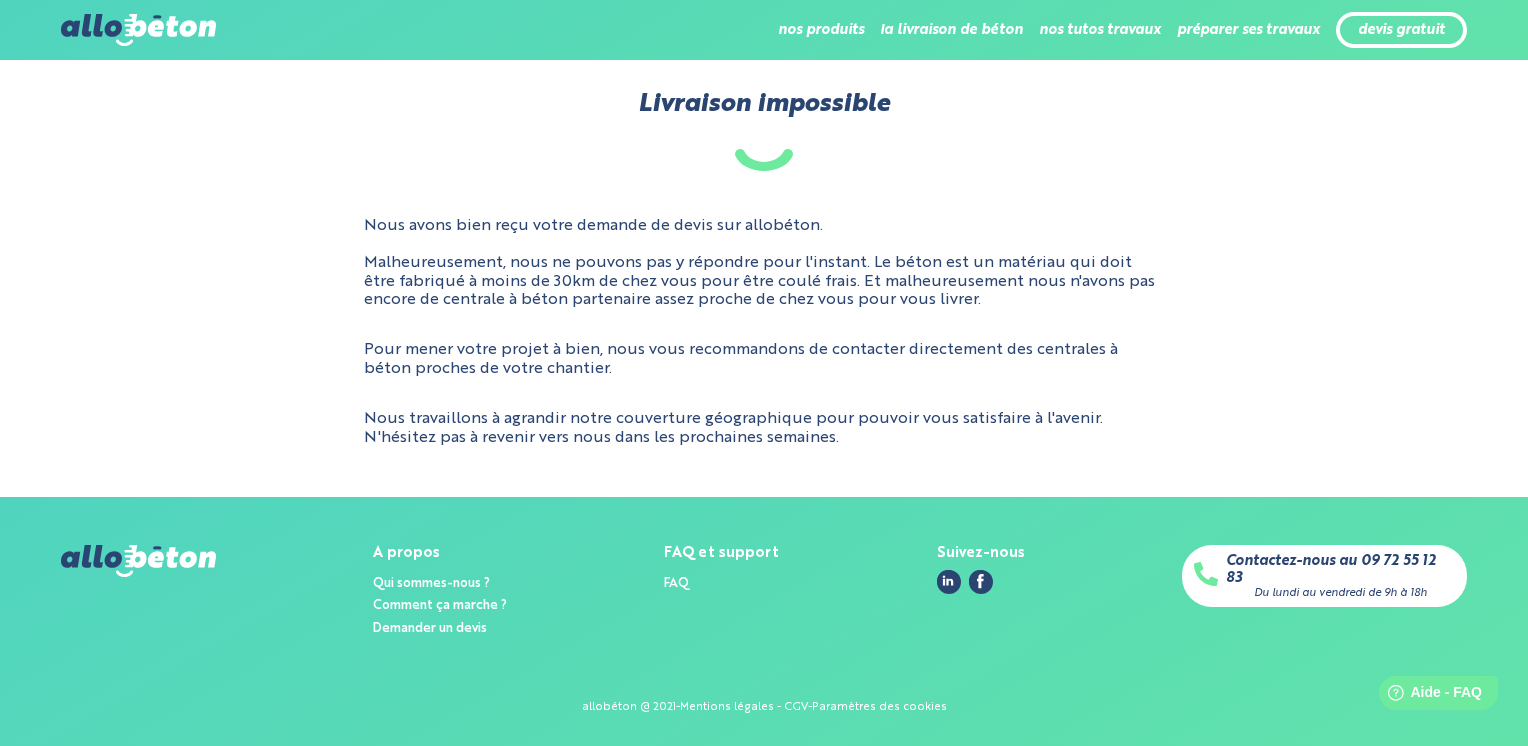 scroll, scrollTop: 0, scrollLeft: 0, axis: both 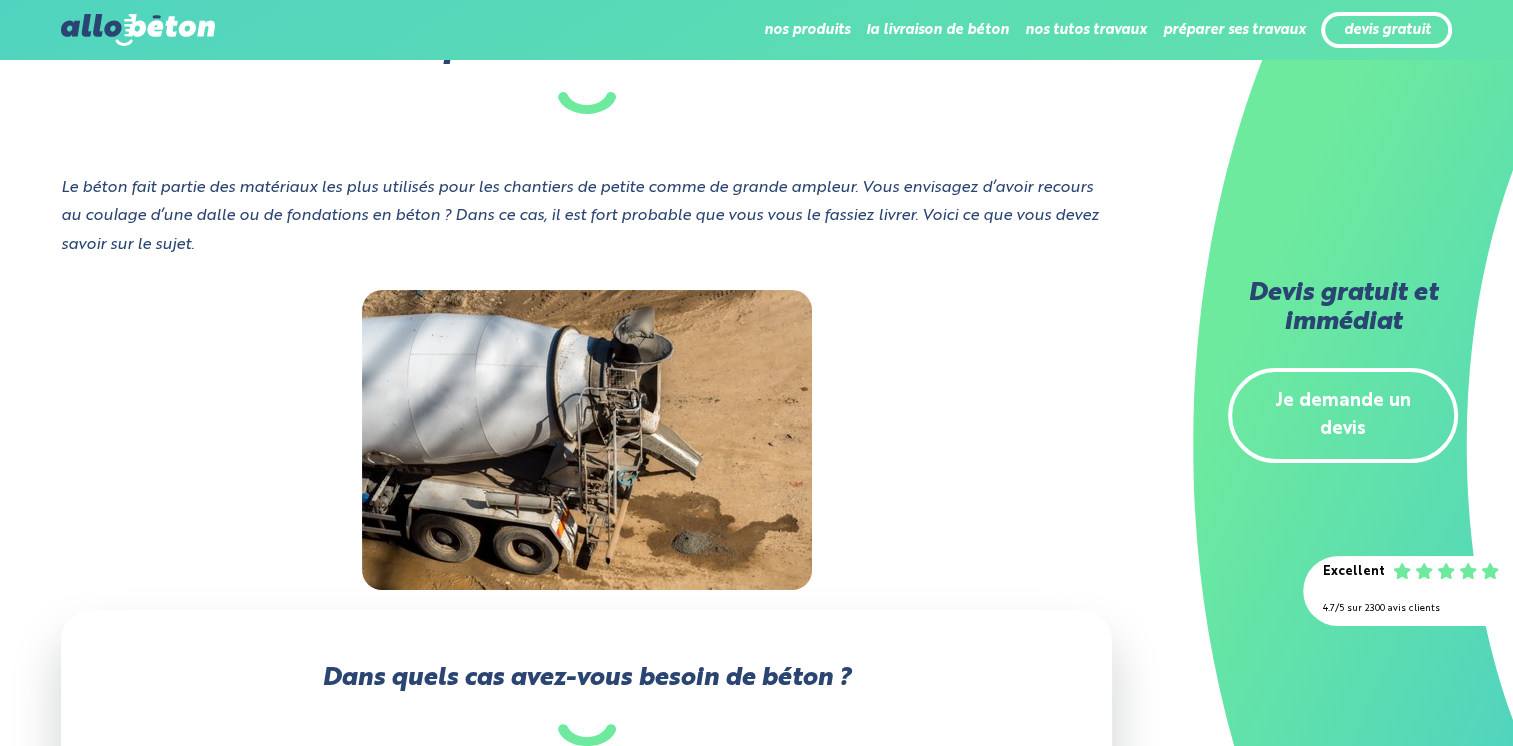 click on "Je demande un devis" at bounding box center (1343, 416) 